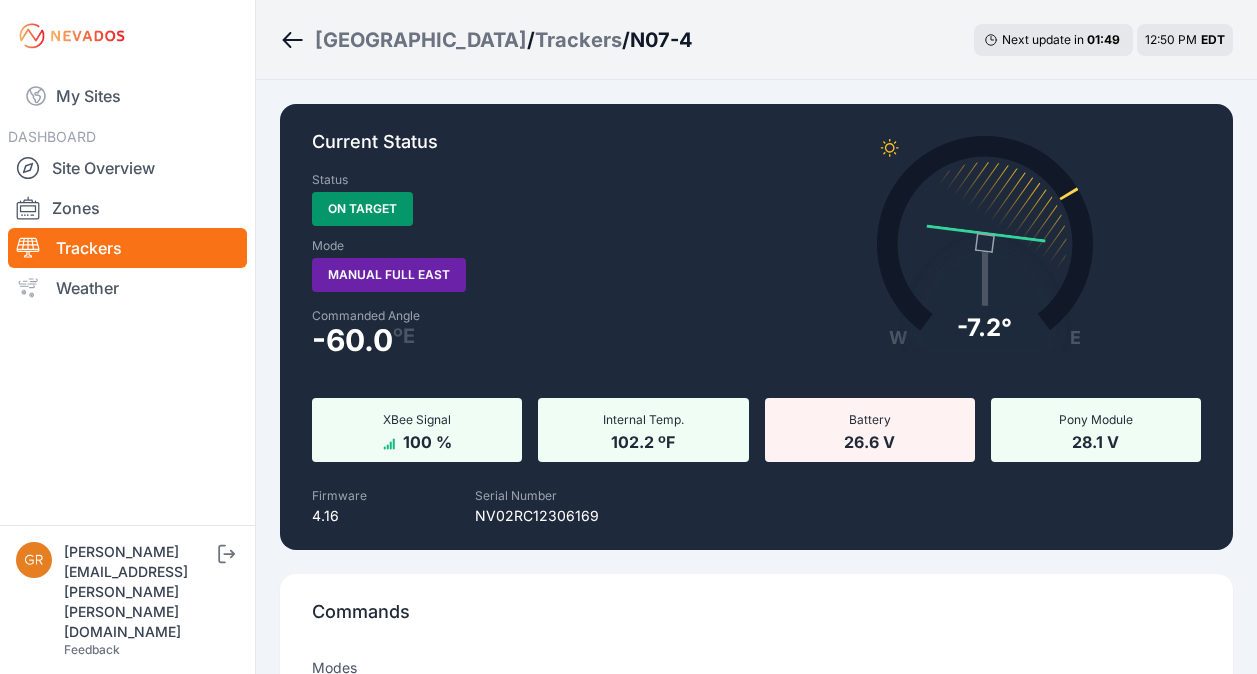 select on "*******" 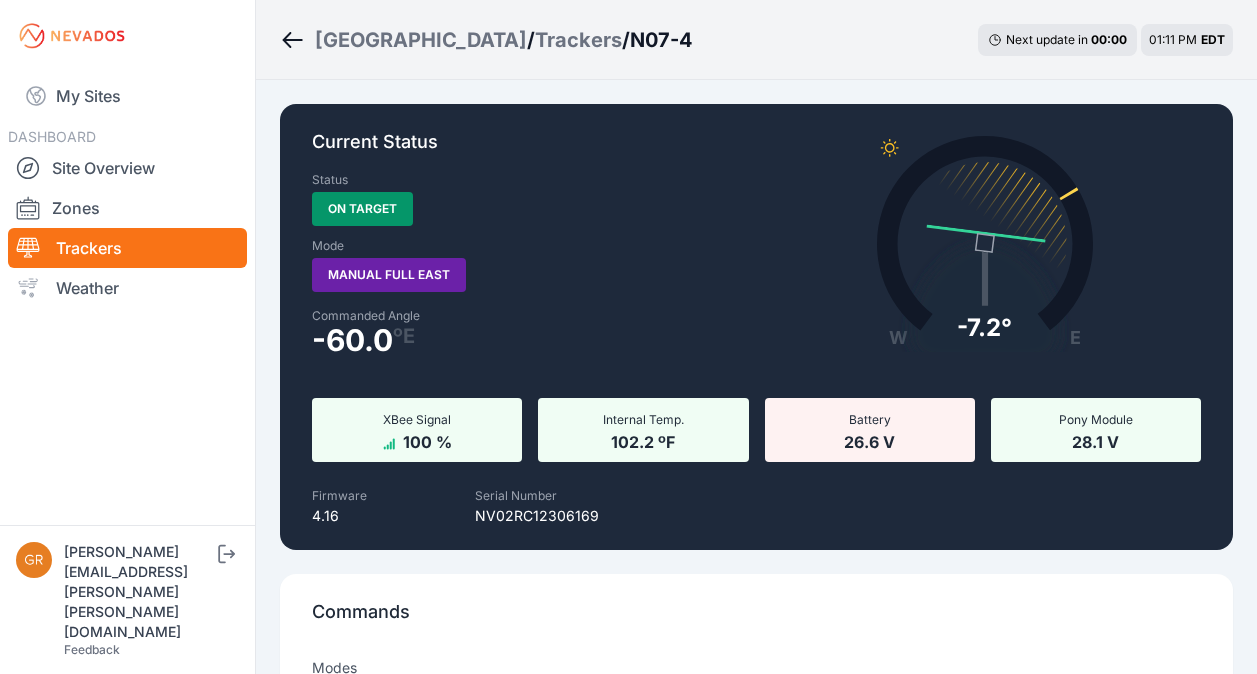 scroll, scrollTop: 1847, scrollLeft: 0, axis: vertical 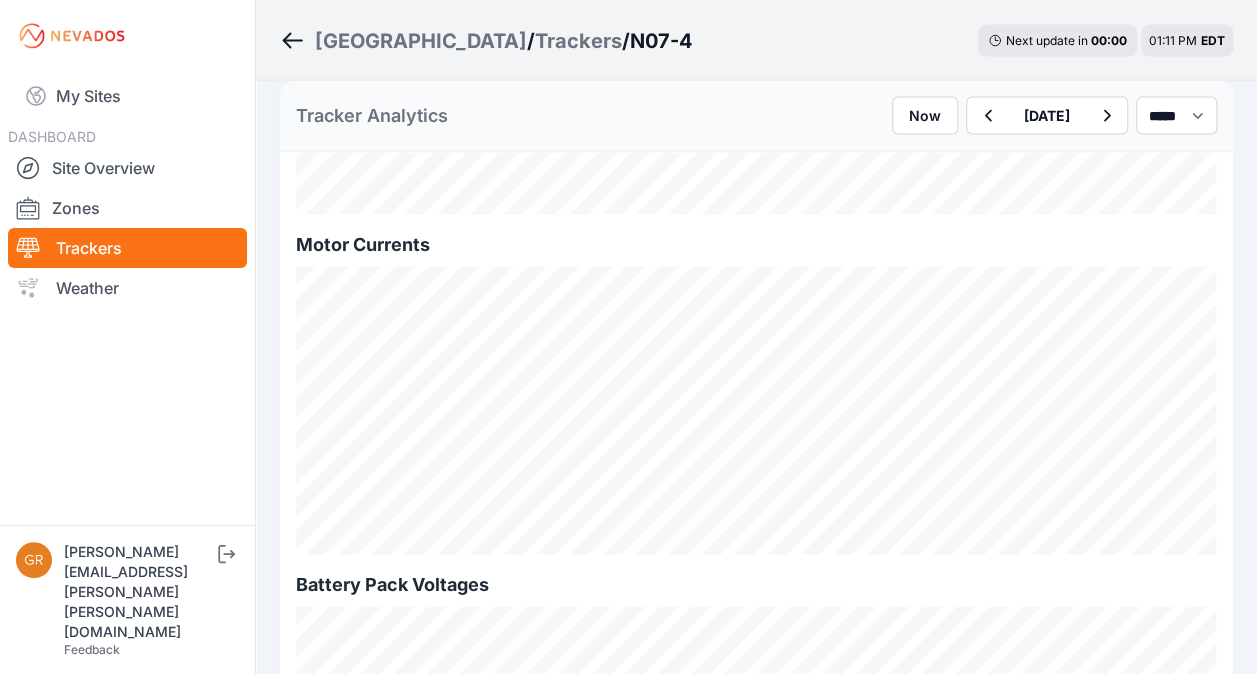 click 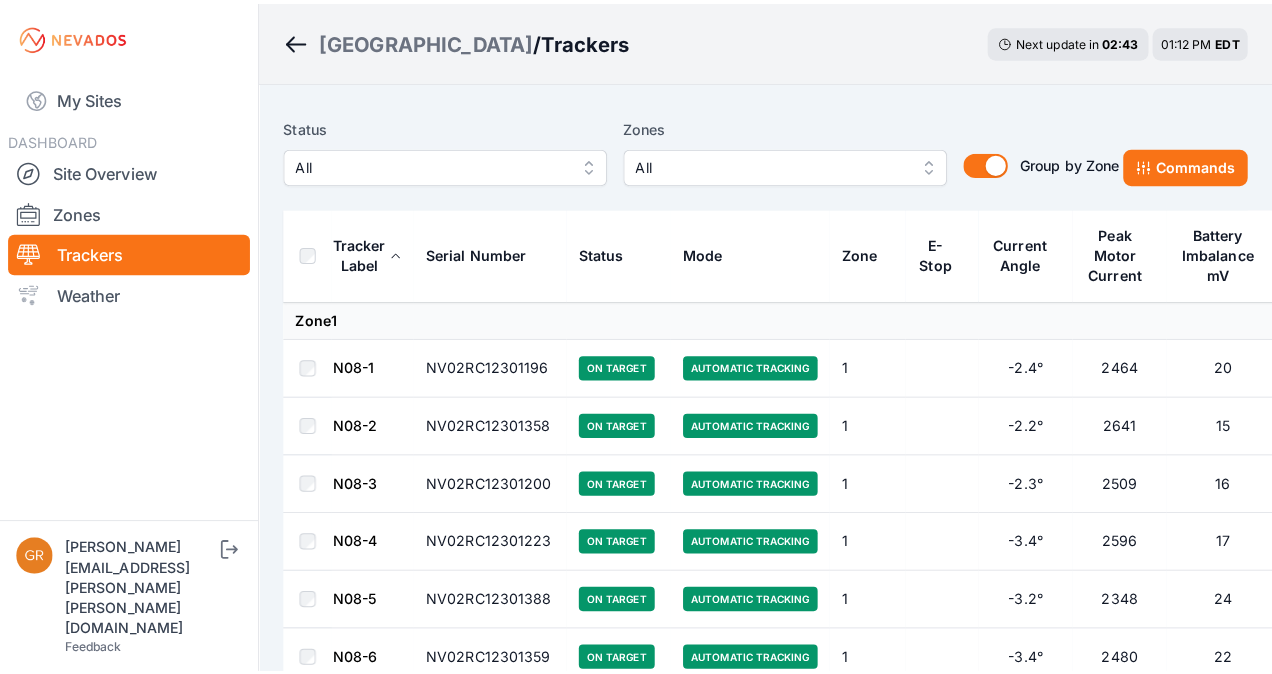 scroll, scrollTop: 0, scrollLeft: 0, axis: both 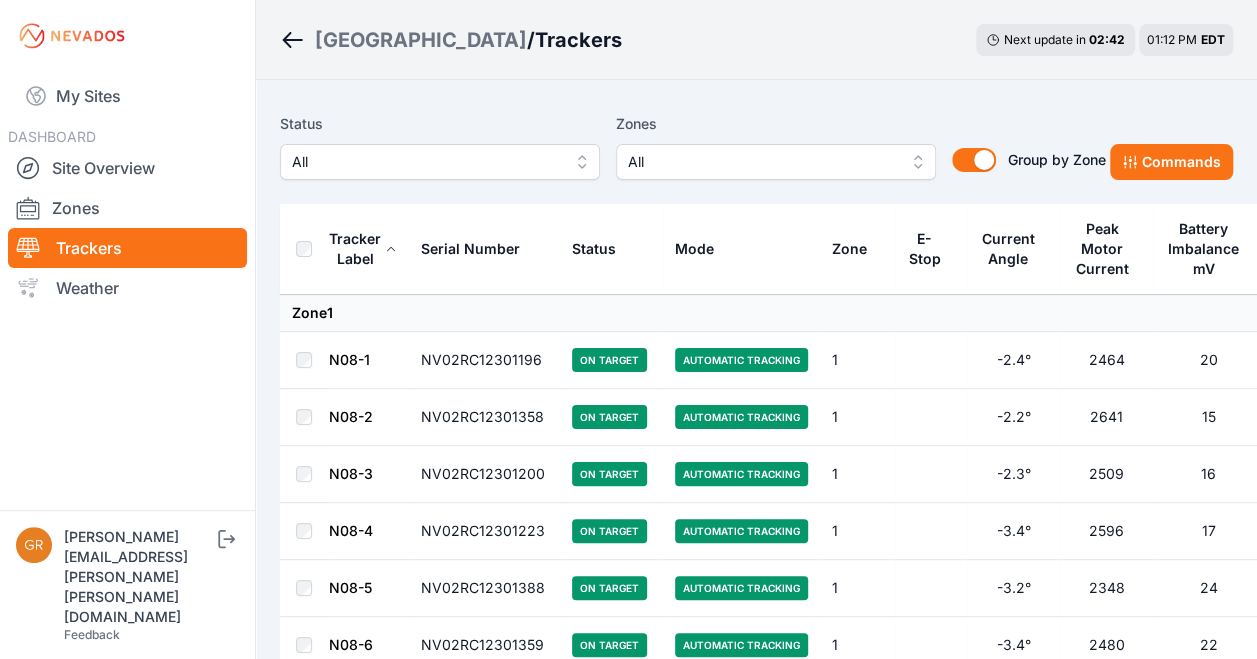 click on "All" at bounding box center (440, 162) 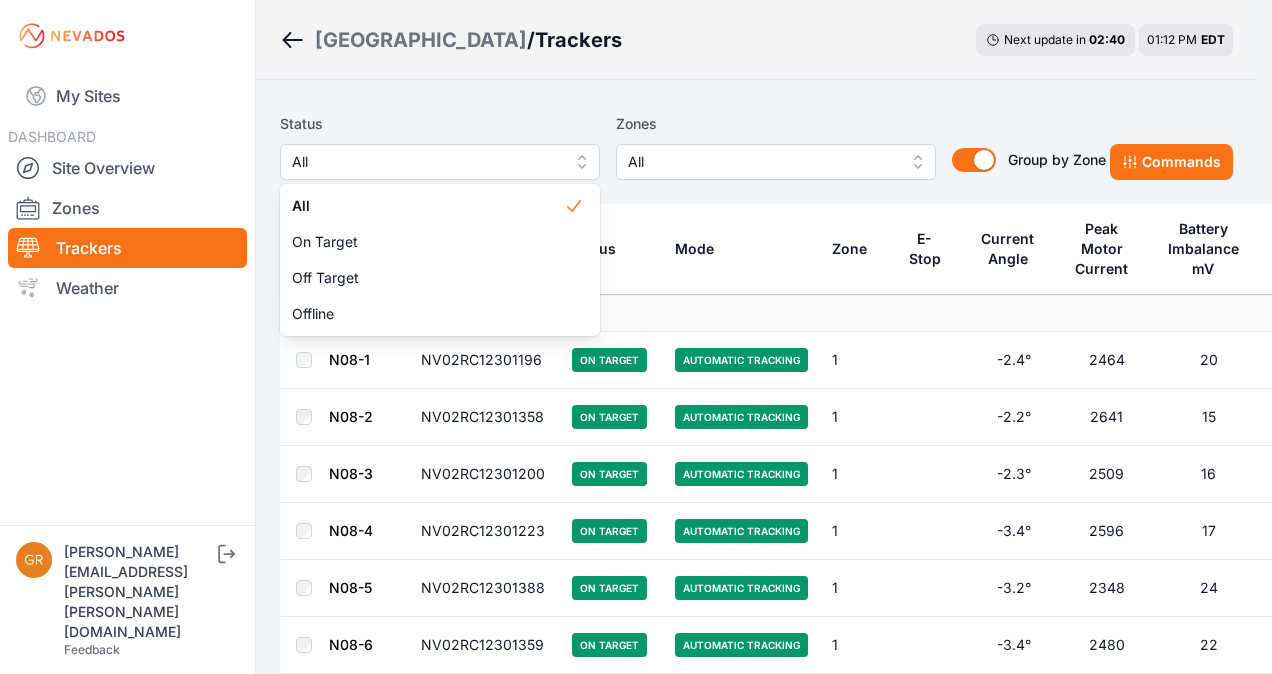 click on "Status All All On Target Off Target Offline Zones All Group by Zone Group by Zone" at bounding box center (693, 146) 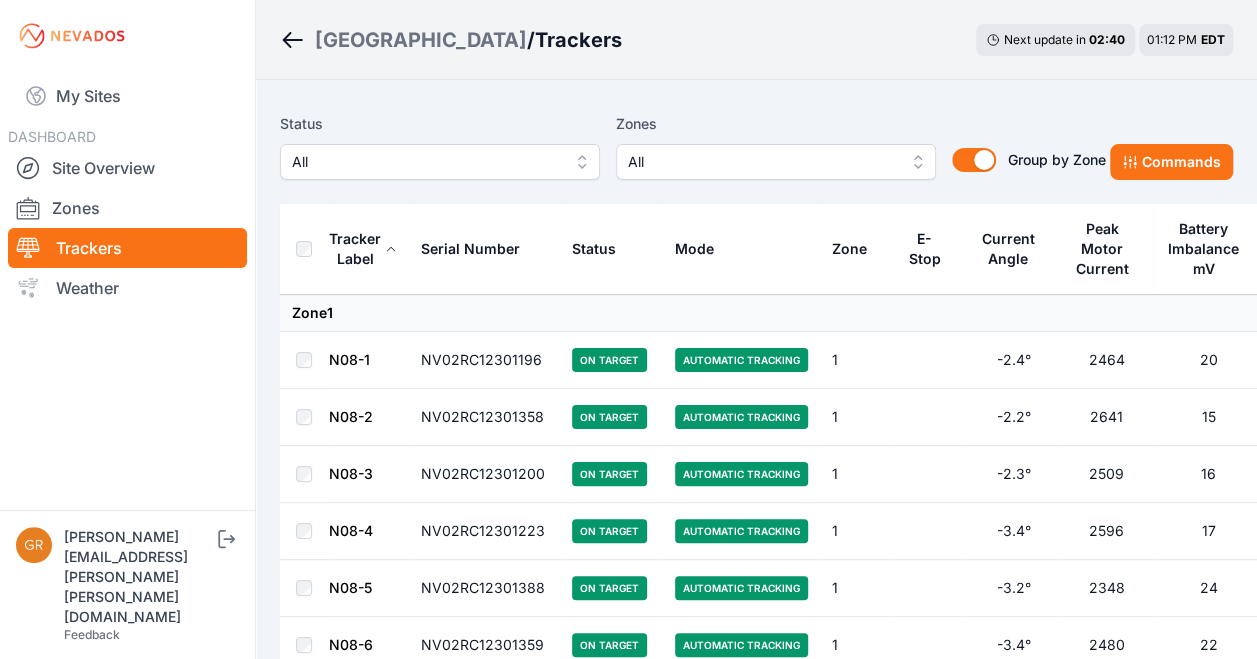 click on "All" at bounding box center [762, 162] 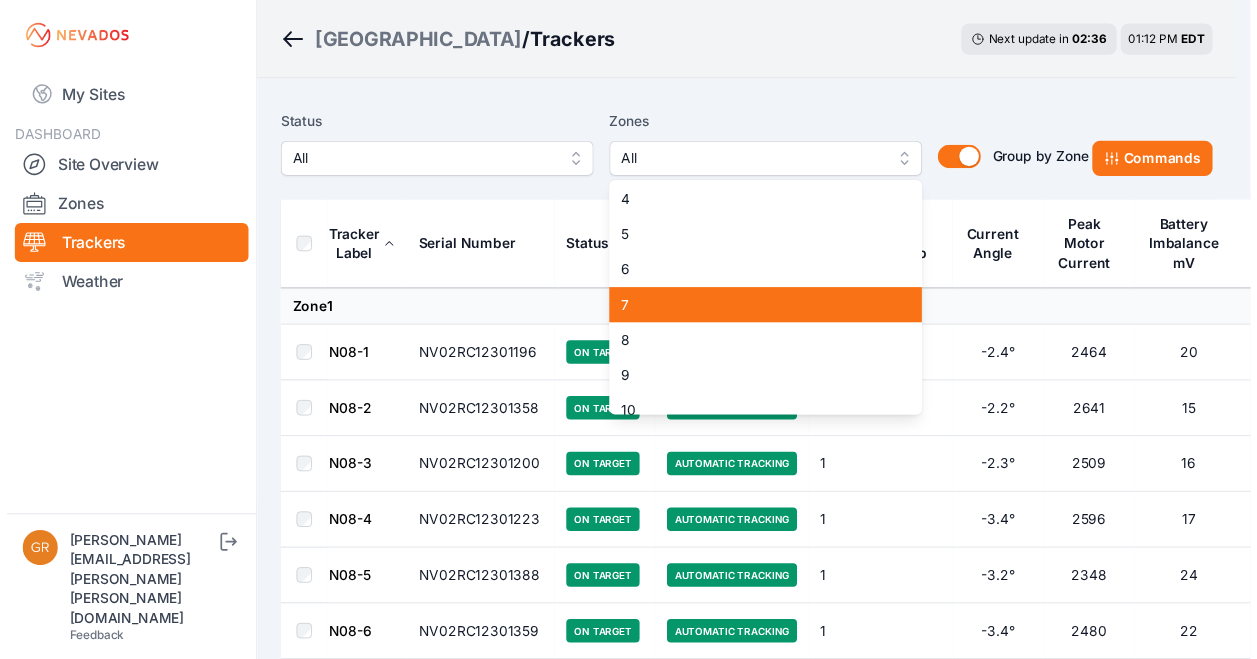 scroll, scrollTop: 423, scrollLeft: 0, axis: vertical 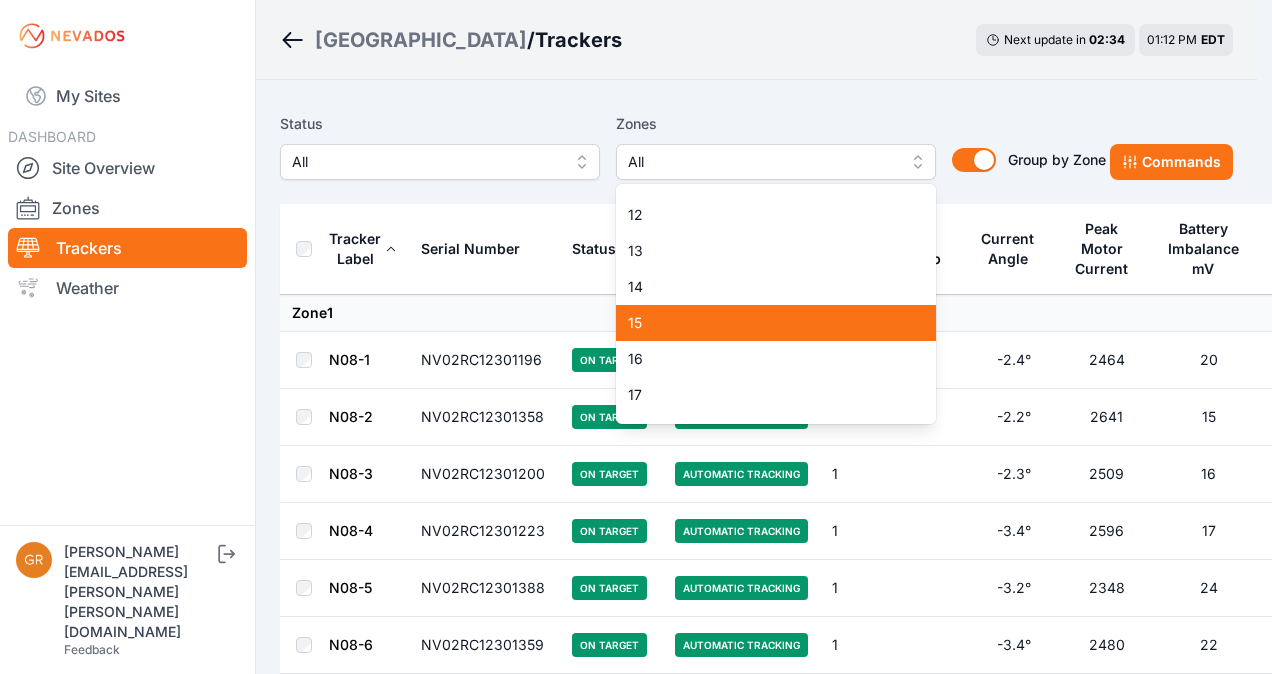 drag, startPoint x: 737, startPoint y: 324, endPoint x: 702, endPoint y: 333, distance: 36.138622 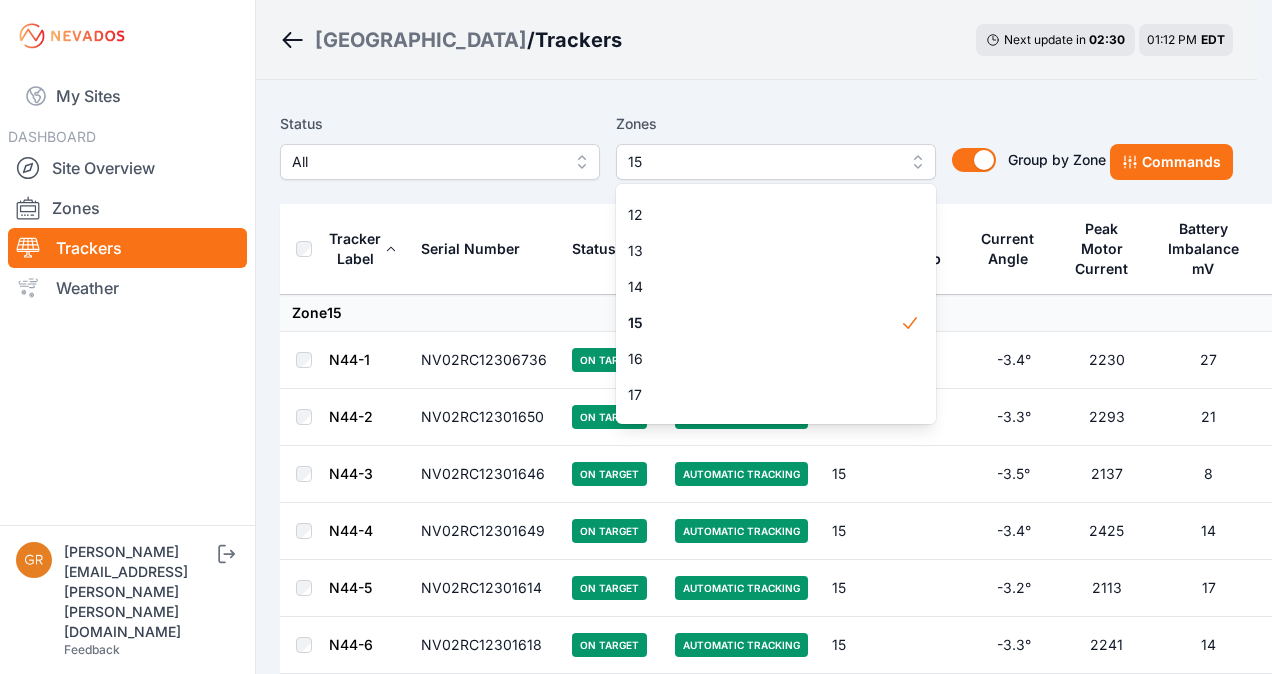 click on "Status All Zones 15 1 2 3 4 5 6 7 8 9 10 11 11-2 12 13 14 15 16 17 18 18-2 19 19-2 20 21 22 23 24 25 26 27 28 29 30 31 32 32-2 33 33-2 34 34-2 35 35-2 36 37 37-2 38 38-2 39 40 41 Group by Zone Group by Zone Commands Tracker Label Serial Number Status Mode Zone E-Stop Current Angle Peak Motor Current Battery Imbalance mV Pony Panel mV Zone  15 N44-1 NV02RC12306736 On Target Automatic Tracking 15 -3.4° 2230 27 28520 N44-2 NV02RC12301650 On Target Automatic Tracking 15 -3.3° 2293 21 27770 N44-3 NV02RC12301646 On Target Automatic Tracking 15 -3.5° 2137 8 27050 N44-4 NV02RC12301649 On Target Automatic Tracking 15 -3.4° 2425 14 28670 N44-5 NV02RC12301614 On Target Automatic Tracking 15 -3.2° 2113 17 27840 N44-6 NV02RC12301618 On Target Automatic Tracking 15 -3.3° 2241 14 27740 N44-7 NV02RC12301675 On Target Automatic Tracking 15 -3.5° 2324 155 27520 N44-8 NV02RC12301617 On Target Automatic Tracking 15 -3.3° 2450 27 28350 N44-9 NV02RC12301644 On Target Automatic Tracking 15 -3.3° 2293 22 28280 N44-10 15 20" at bounding box center [756, 3220] 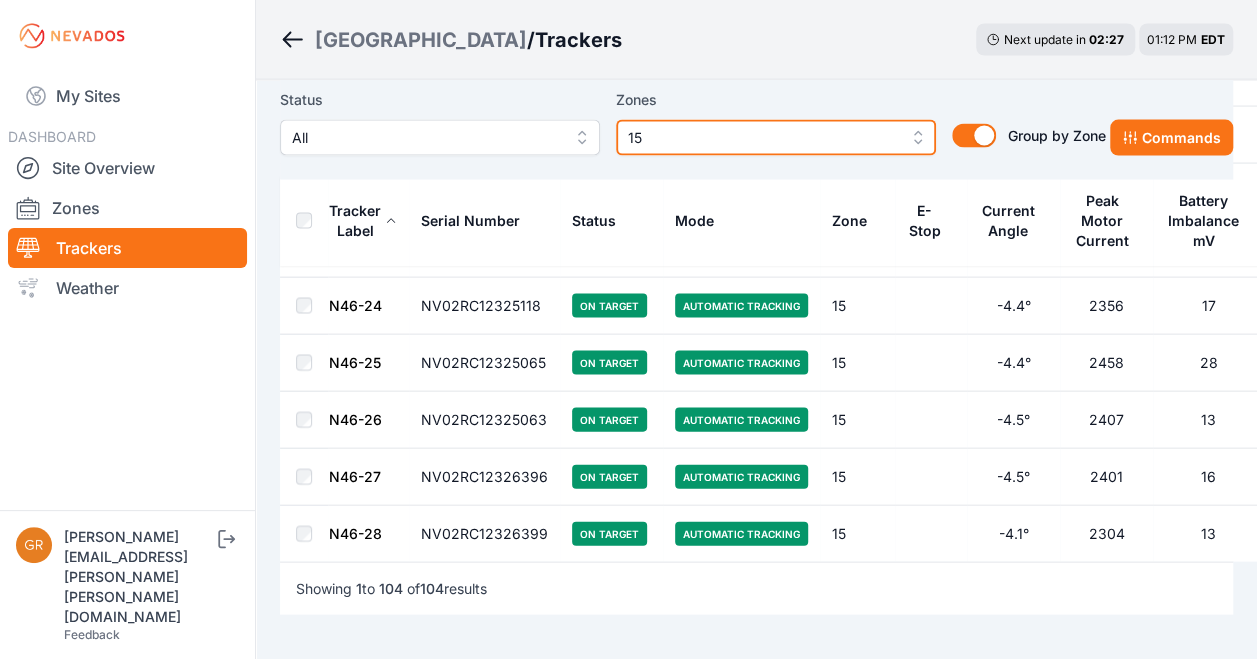 scroll, scrollTop: 5767, scrollLeft: 0, axis: vertical 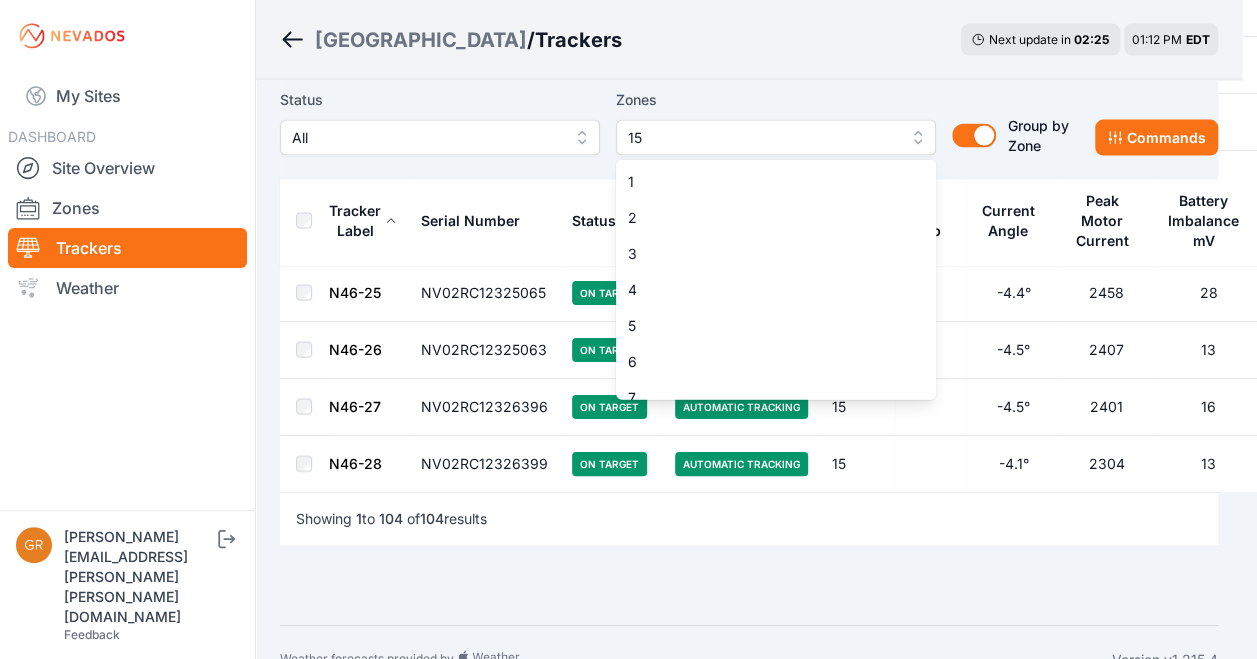 click on "15" at bounding box center (776, 138) 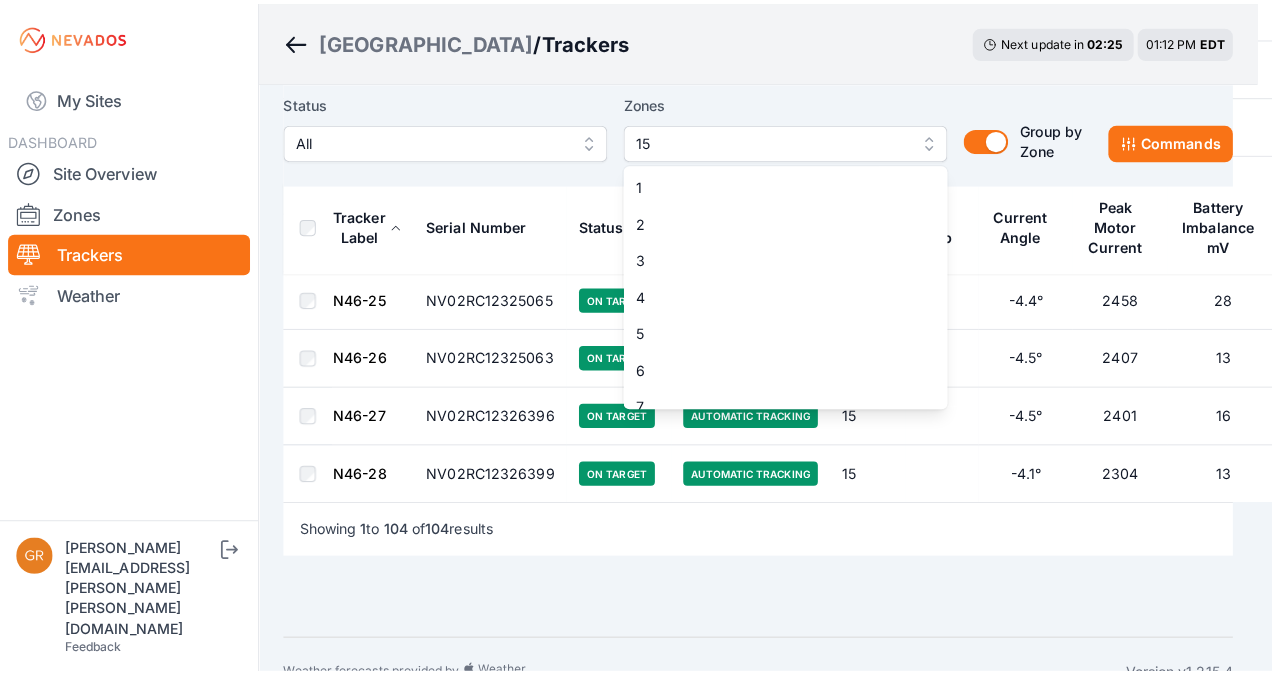 scroll, scrollTop: 5752, scrollLeft: 0, axis: vertical 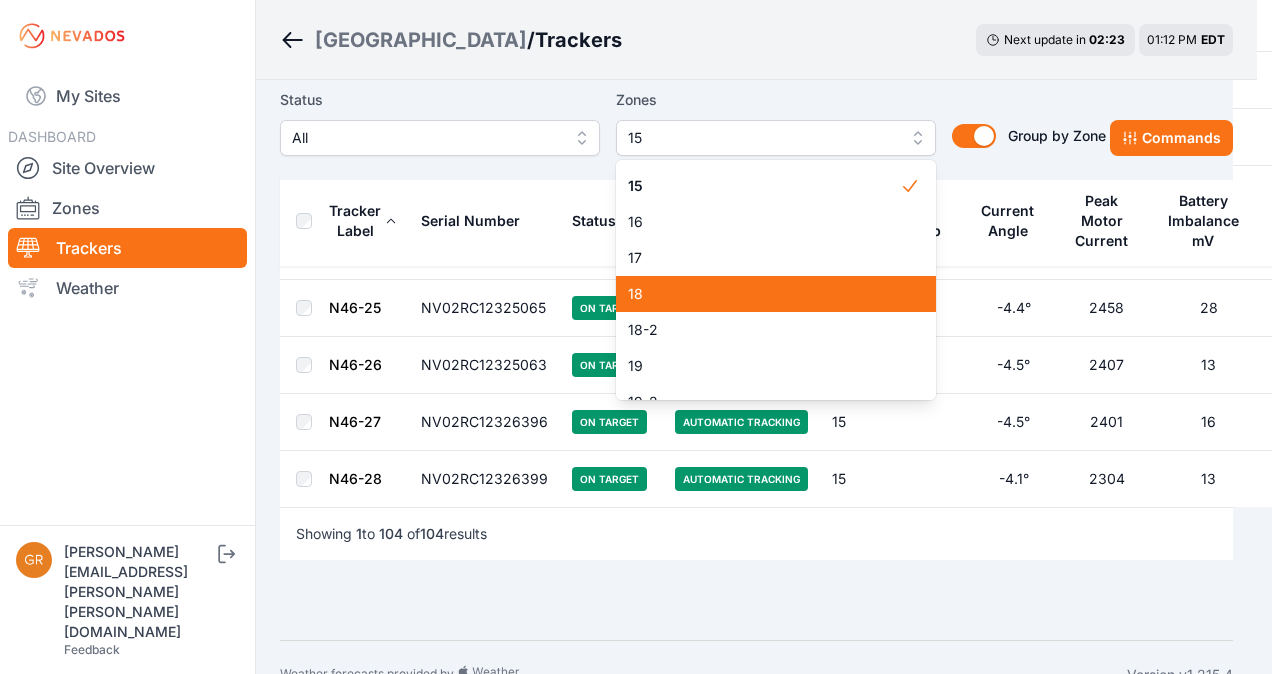 drag, startPoint x: 730, startPoint y: 304, endPoint x: 693, endPoint y: 182, distance: 127.48725 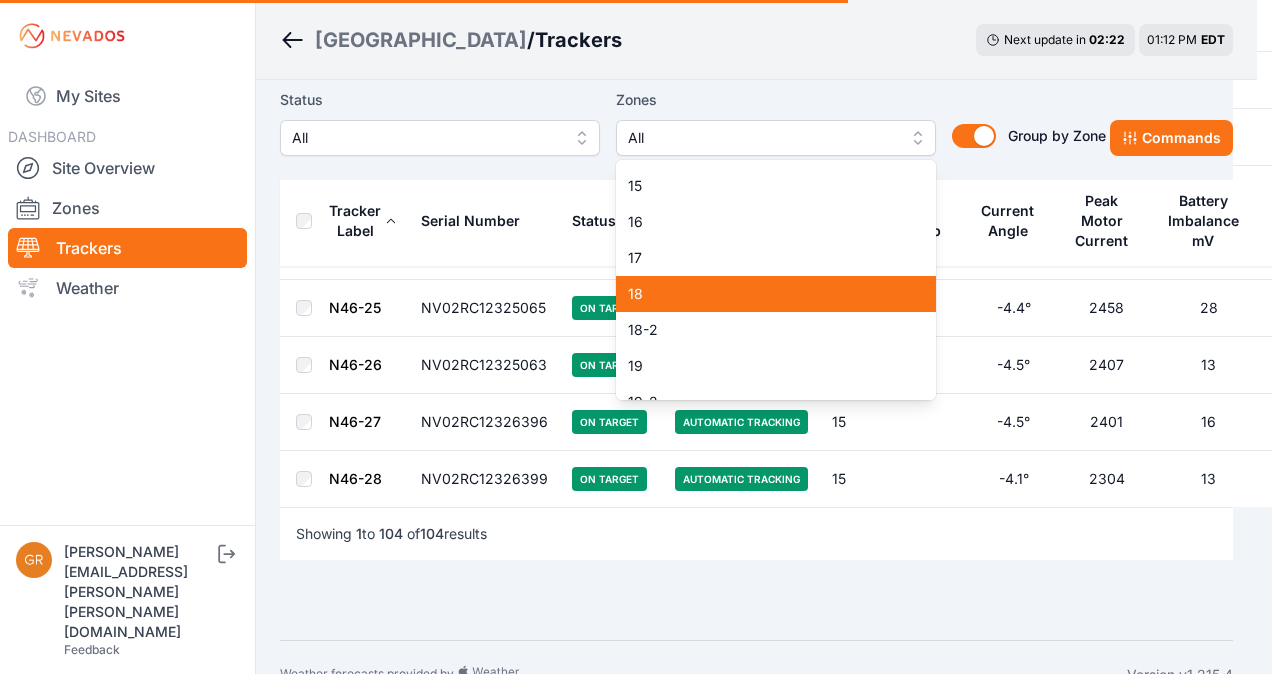 click on "18" at bounding box center (764, 294) 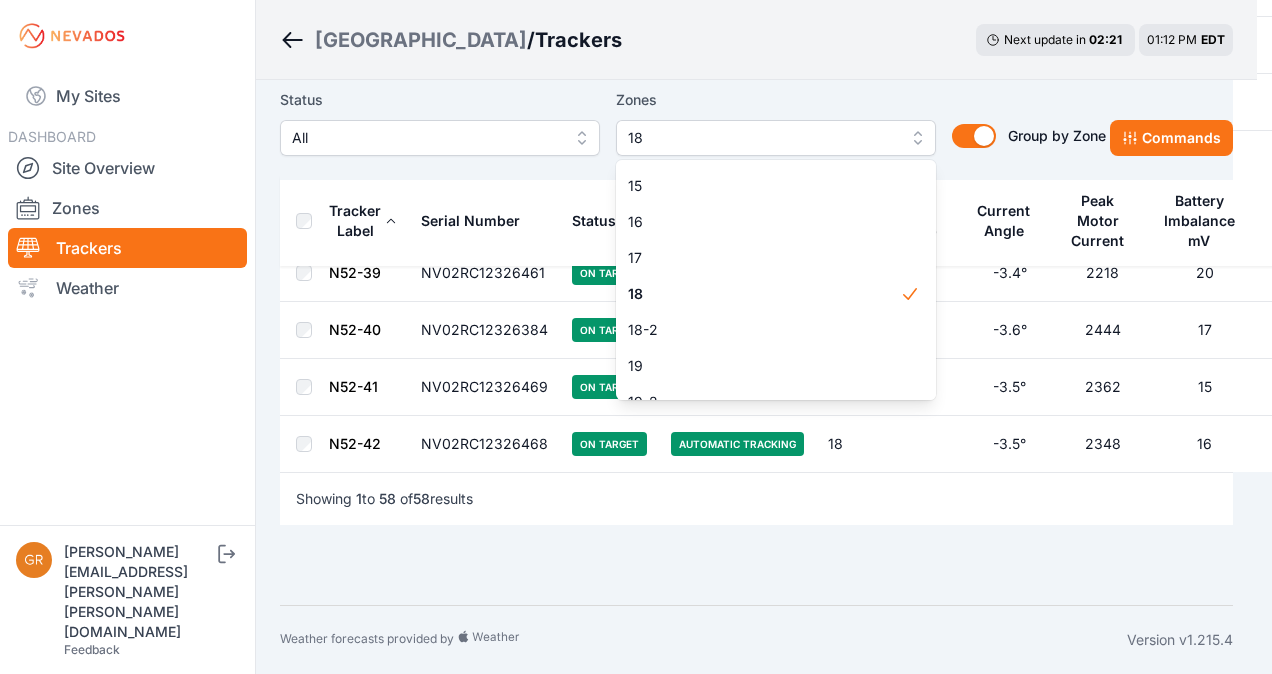 scroll, scrollTop: 0, scrollLeft: 0, axis: both 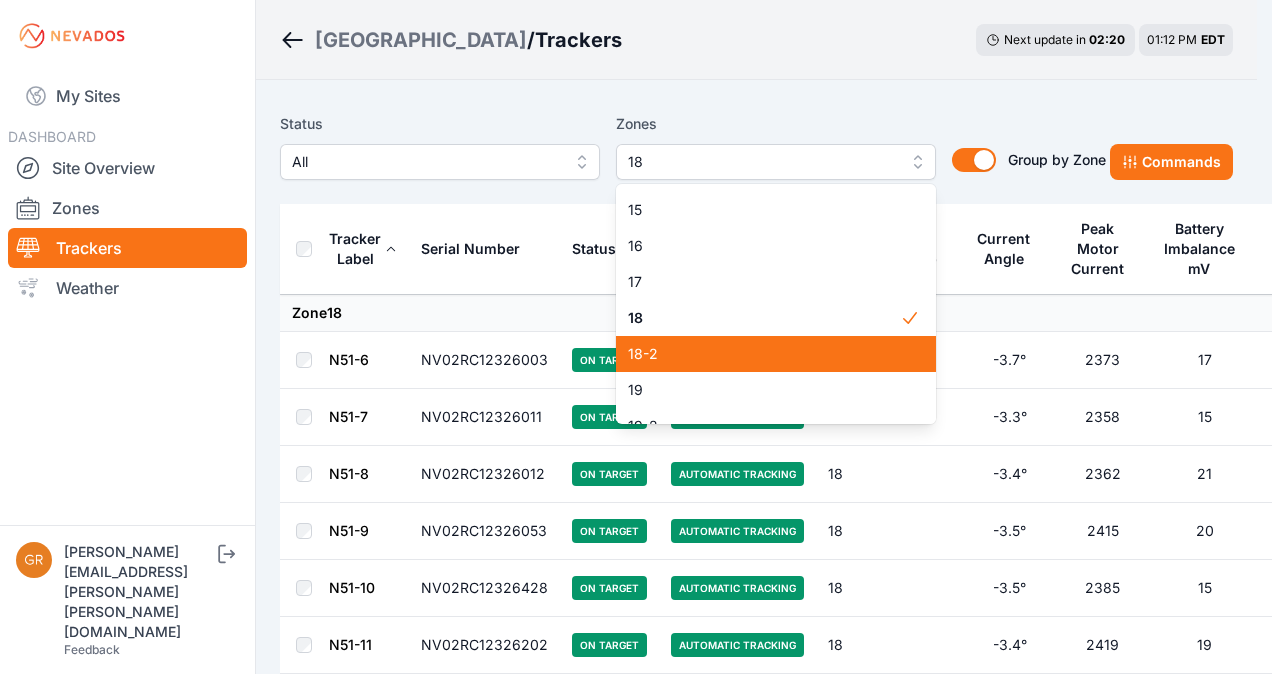 drag, startPoint x: 550, startPoint y: 502, endPoint x: 712, endPoint y: 339, distance: 229.81079 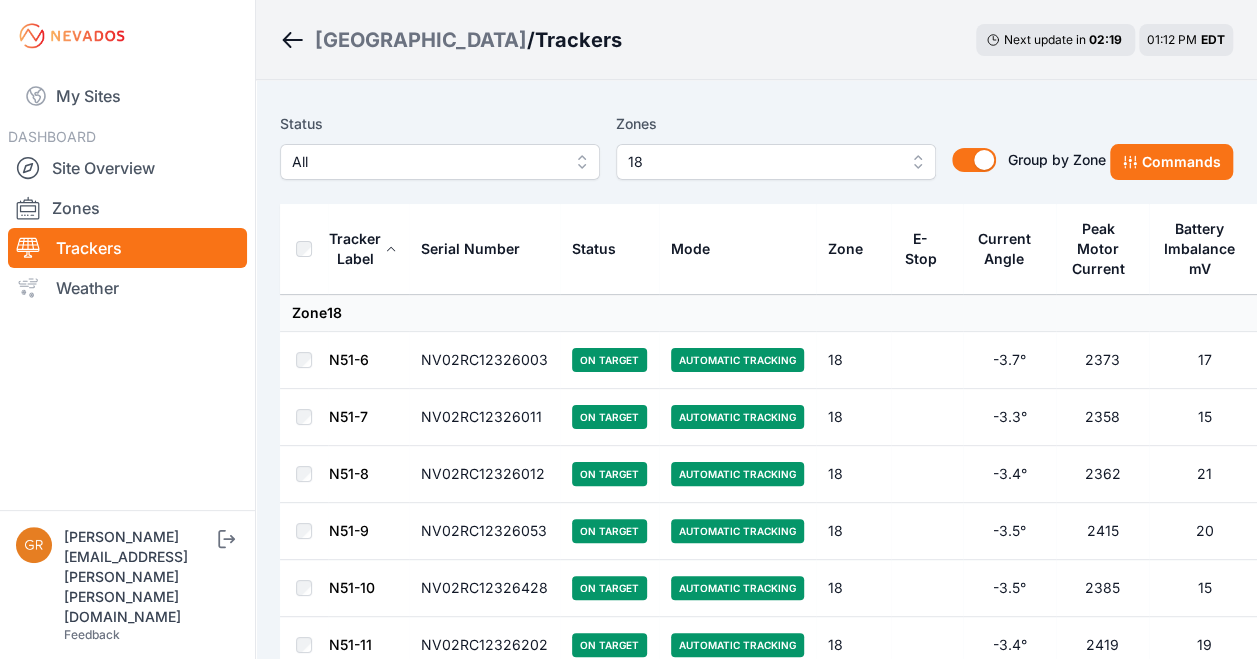click on "Zones 18" at bounding box center [776, 146] 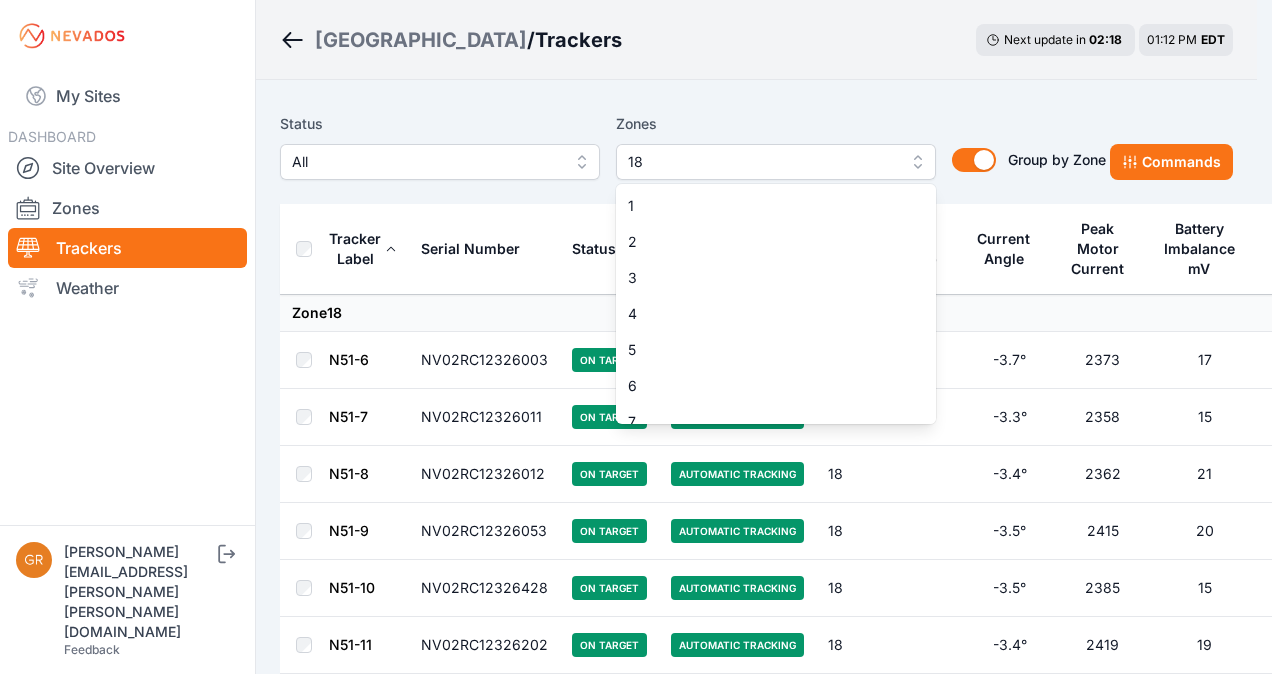 click on "18" at bounding box center [762, 162] 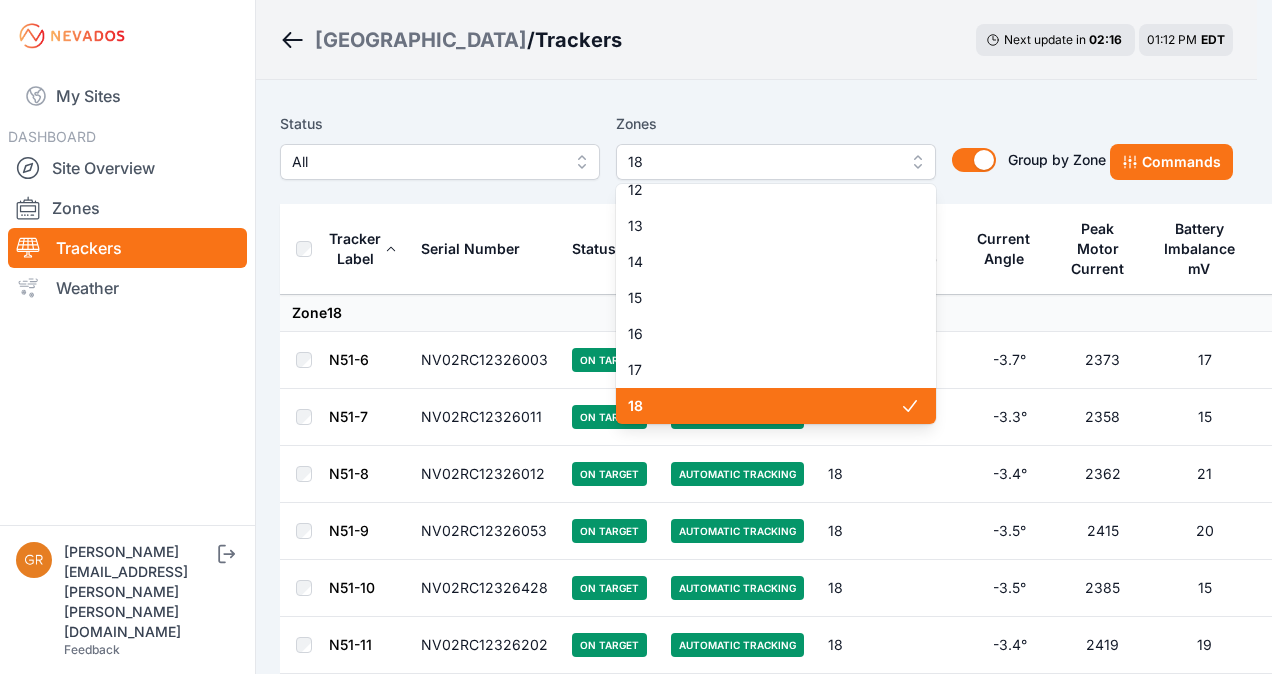 click on "18" at bounding box center (764, 406) 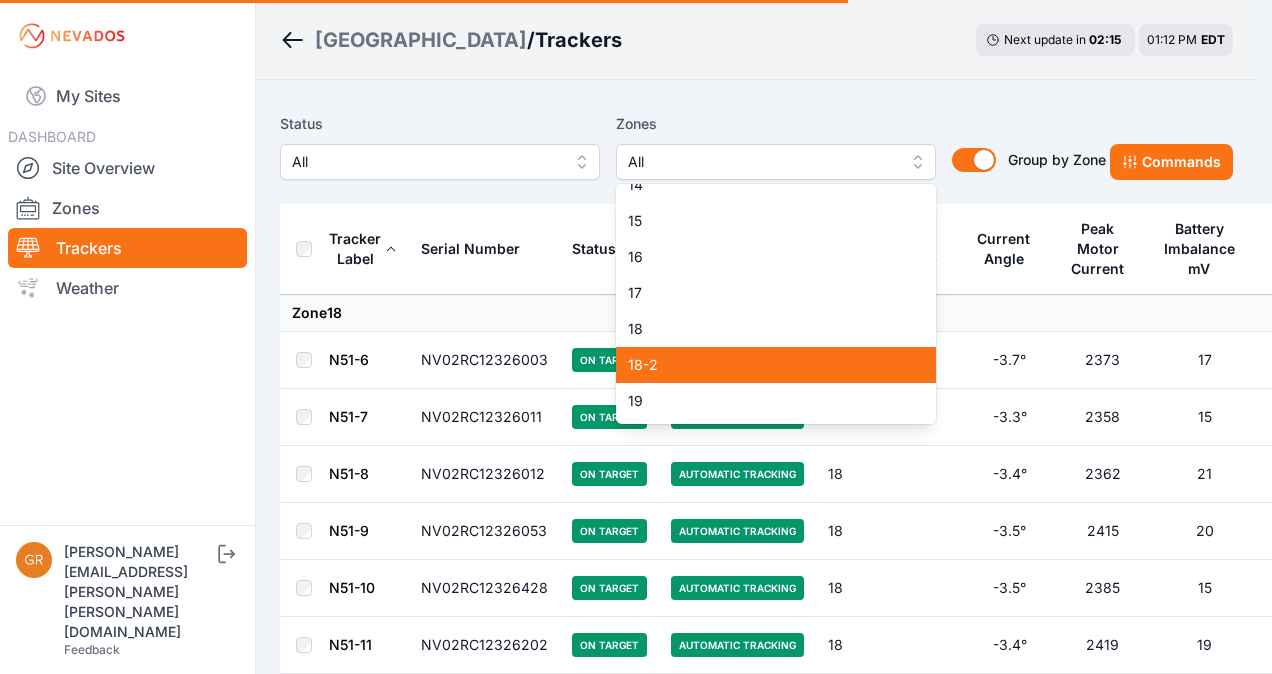 scroll, scrollTop: 609, scrollLeft: 0, axis: vertical 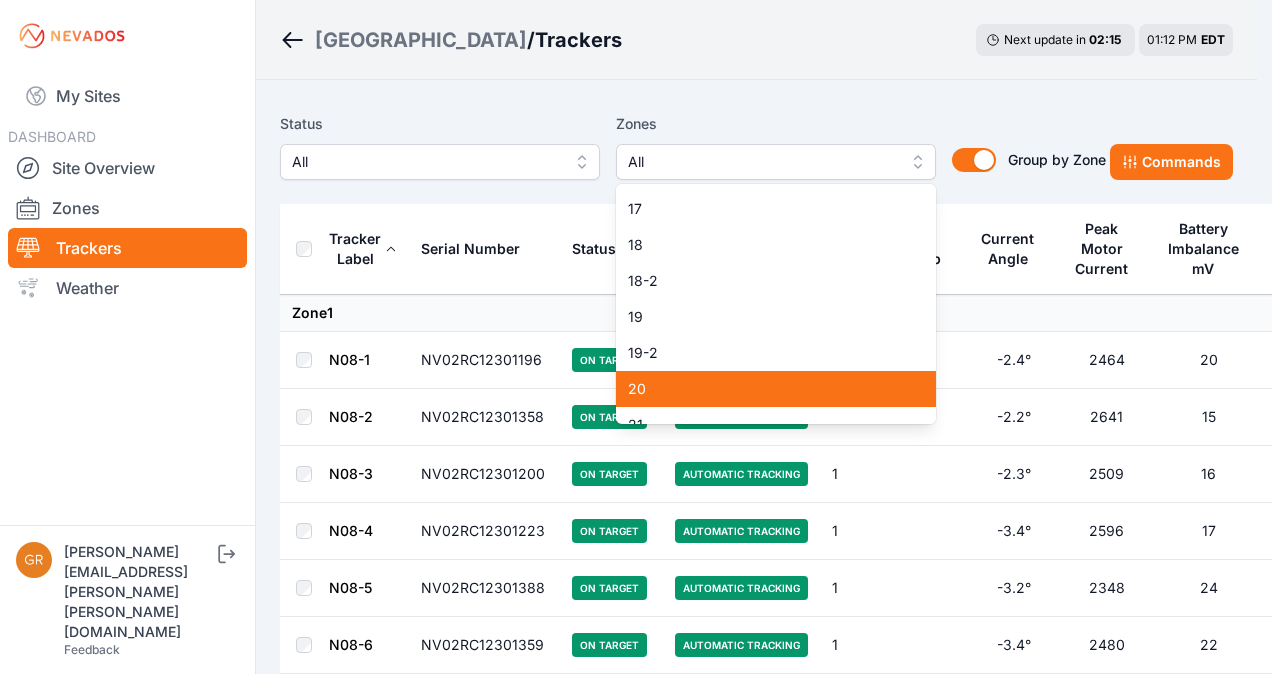 click on "20" at bounding box center (764, 389) 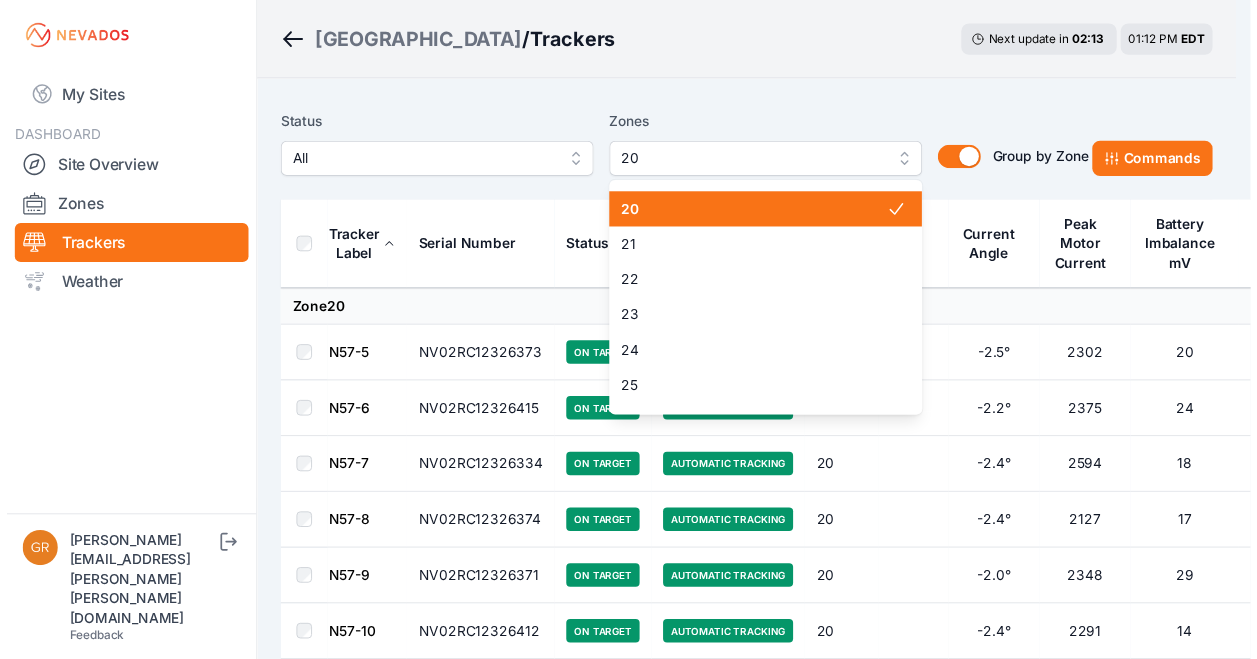 scroll, scrollTop: 786, scrollLeft: 0, axis: vertical 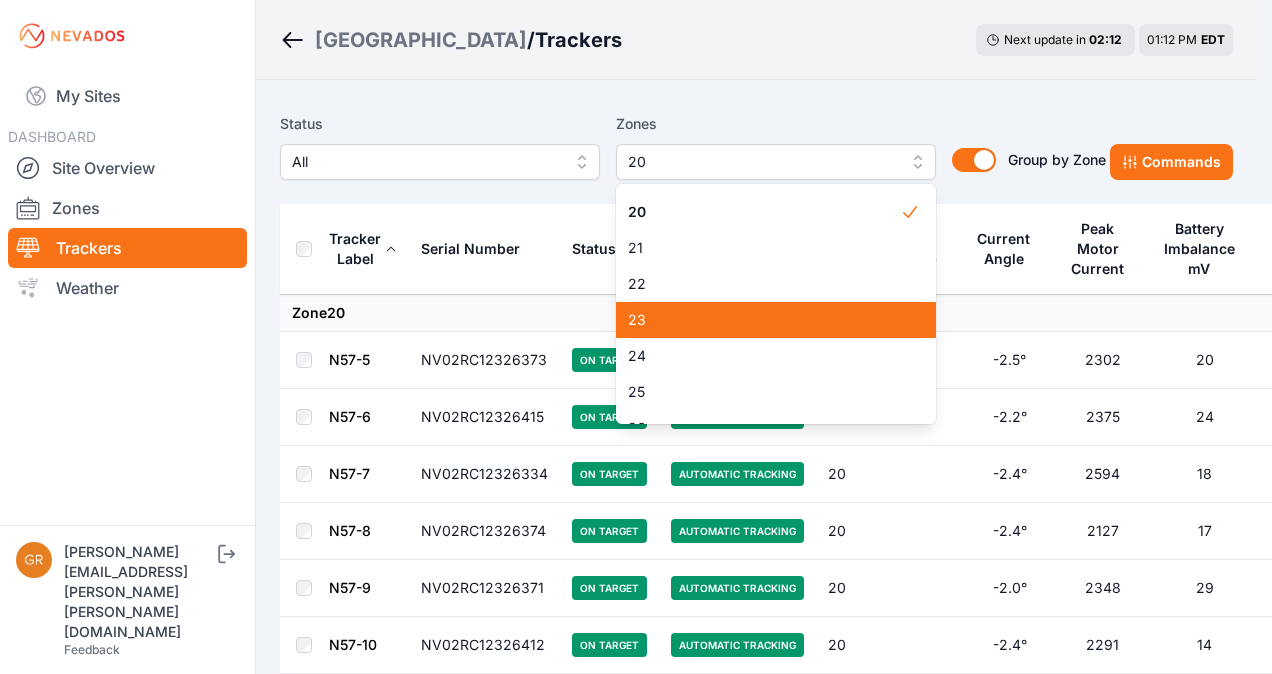 click on "23" at bounding box center (764, 320) 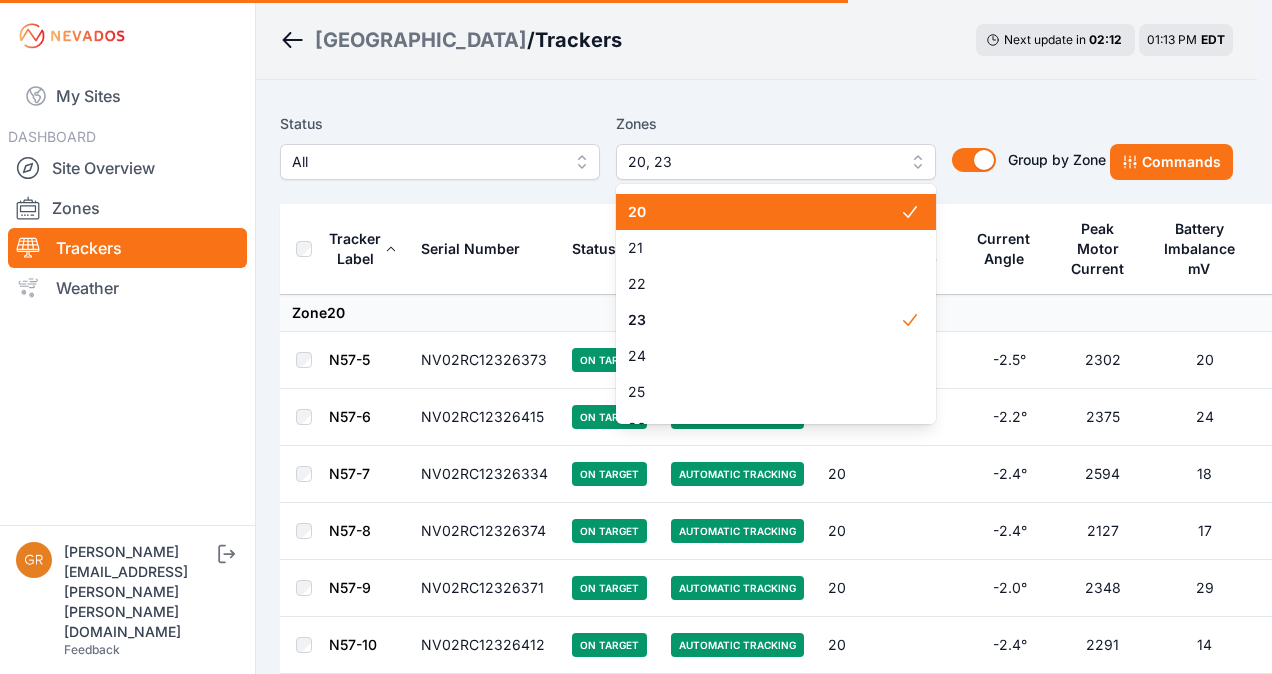 click on "20" at bounding box center (776, 212) 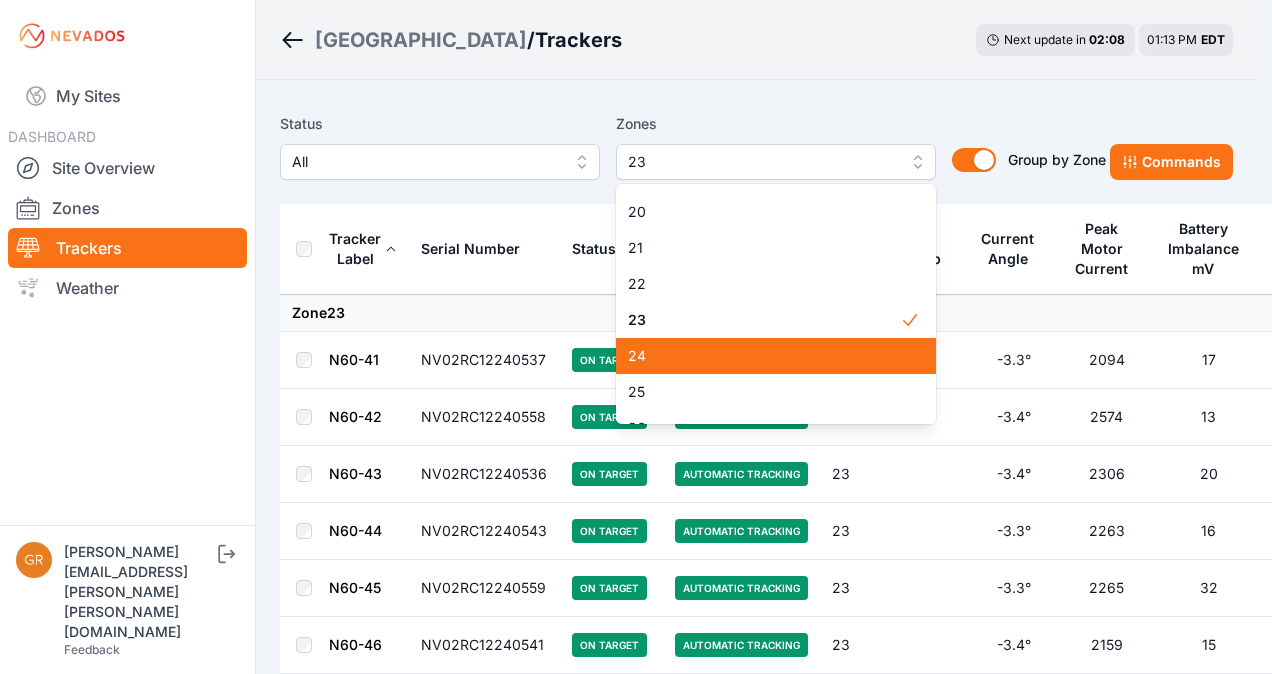 click on "24" at bounding box center (764, 356) 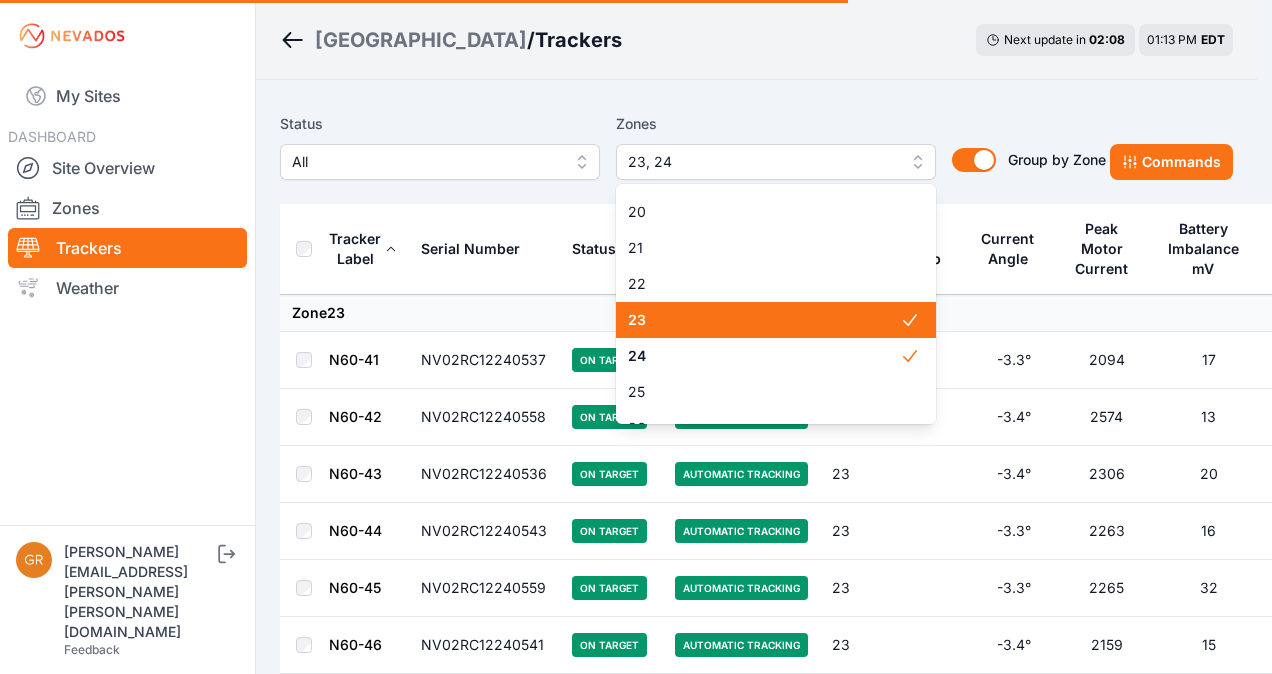 click on "23" at bounding box center (764, 320) 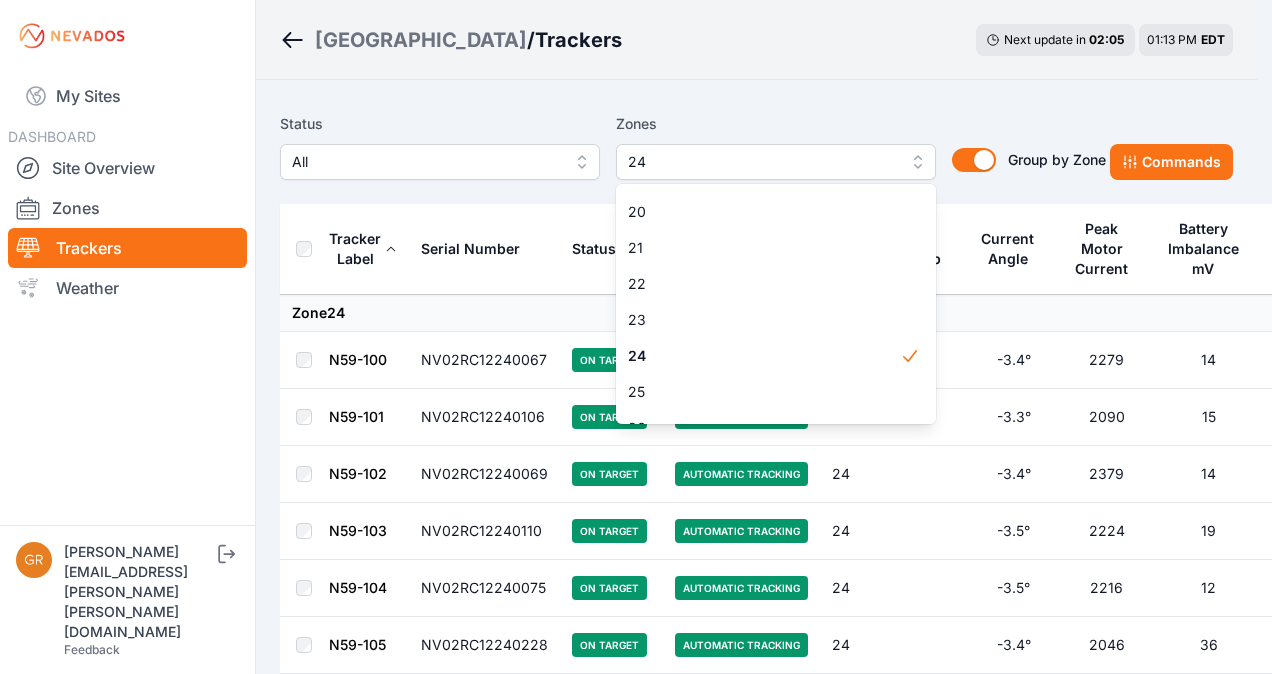 click on "Bartonsville  /  Trackers Next update in   02 : 05 01:13 PM EDT Status All Zones 24 1 2 3 4 5 6 7 8 9 10 11 11-2 12 13 14 15 16 17 18 18-2 19 19-2 20 21 22 23 24 25 26 27 28 29 30 31 32 32-2 33 33-2 34 34-2 35 35-2 36 37 37-2 38 38-2 39 40 41 Group by Zone Group by Zone Commands Tracker Label Serial Number Status Mode Zone E-Stop Current Angle Peak Motor Current Battery Imbalance mV Pony Panel mV Zone  24 N59-100 NV02RC12240067 On Target Automatic Tracking 24 -3.4° 2279 14 26560 N59-101 NV02RC12240106 On Target Automatic Tracking 24 -3.3° 2090 15 26350 N59-102 NV02RC12240069 On Target Automatic Tracking 24 -3.4° 2379 14 26820 N59-103 NV02RC12240110 On Target Automatic Tracking 24 -3.5° 2224 19 26830 N59-104 NV02RC12240075 On Target Automatic Tracking 24 -3.5° 2216 12 28030 N59-105 NV02RC12240228 On Target Automatic Tracking 24 -3.4° 2046 36 28060 N59-106 NV02RC12240108 On Target Automatic Tracking 24 -3.4° 2287 26 28170 N59-107 NV02RC12240109 On Target Automatic Tracking 24 -3.4° 2092 25 27000 24 16" at bounding box center [628, 2831] 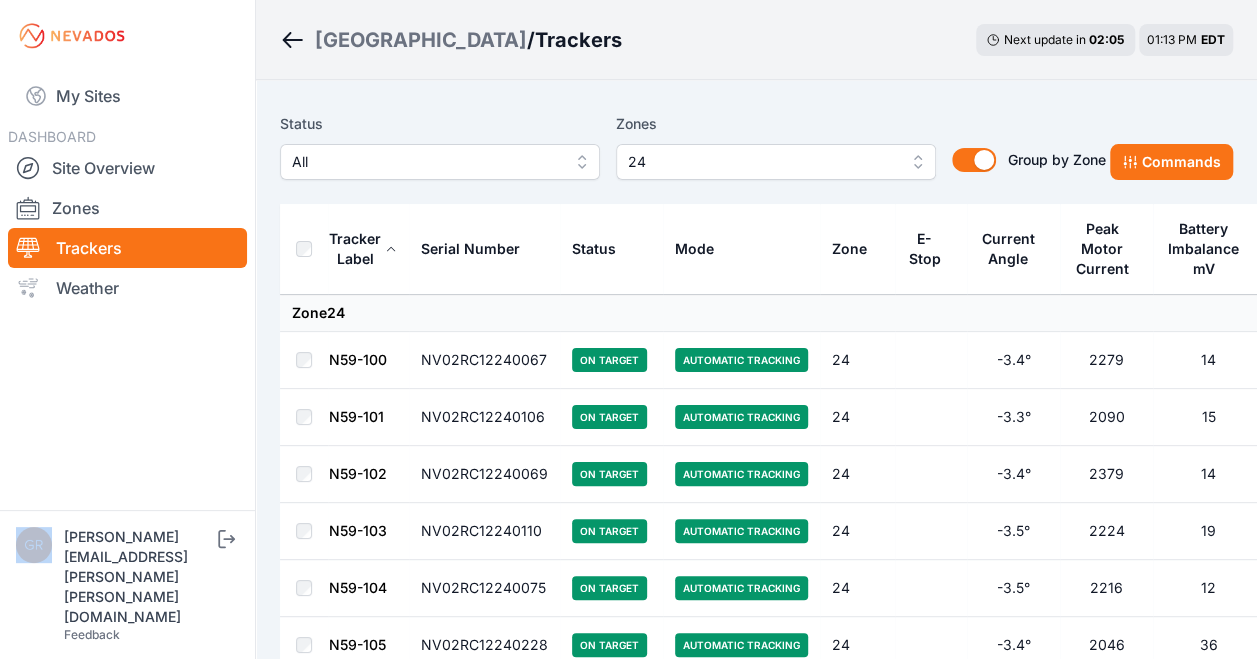 drag, startPoint x: 156, startPoint y: 451, endPoint x: 361, endPoint y: 492, distance: 209.0598 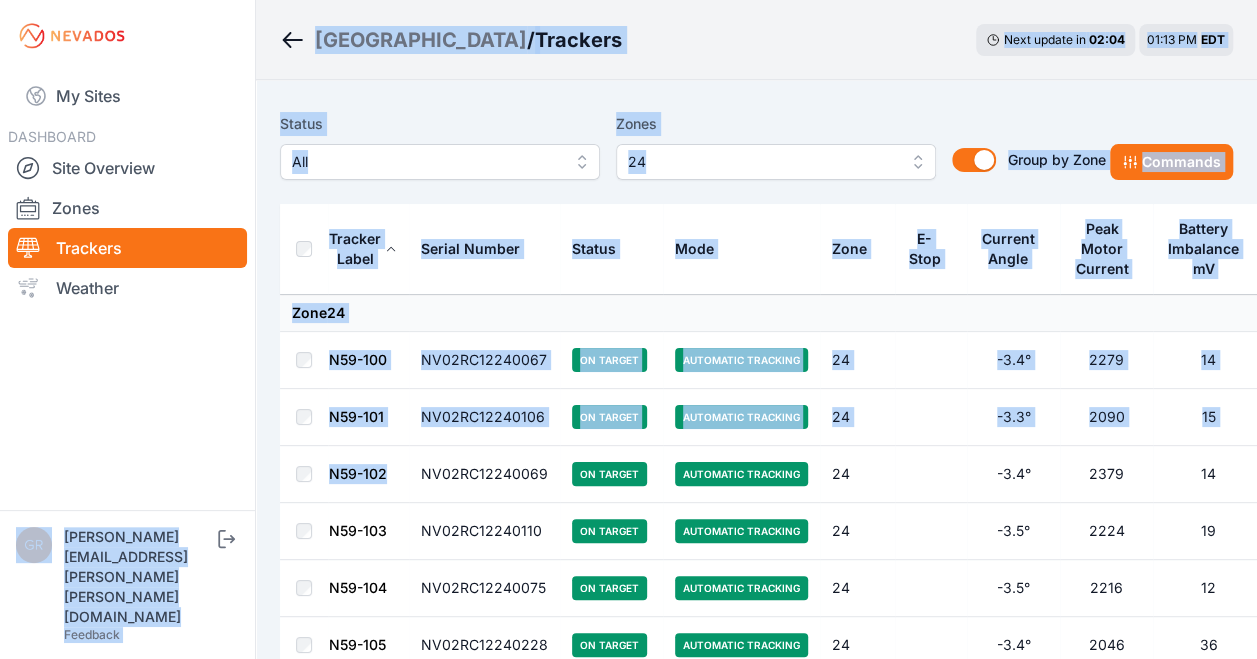 drag, startPoint x: 361, startPoint y: 492, endPoint x: 232, endPoint y: 473, distance: 130.39172 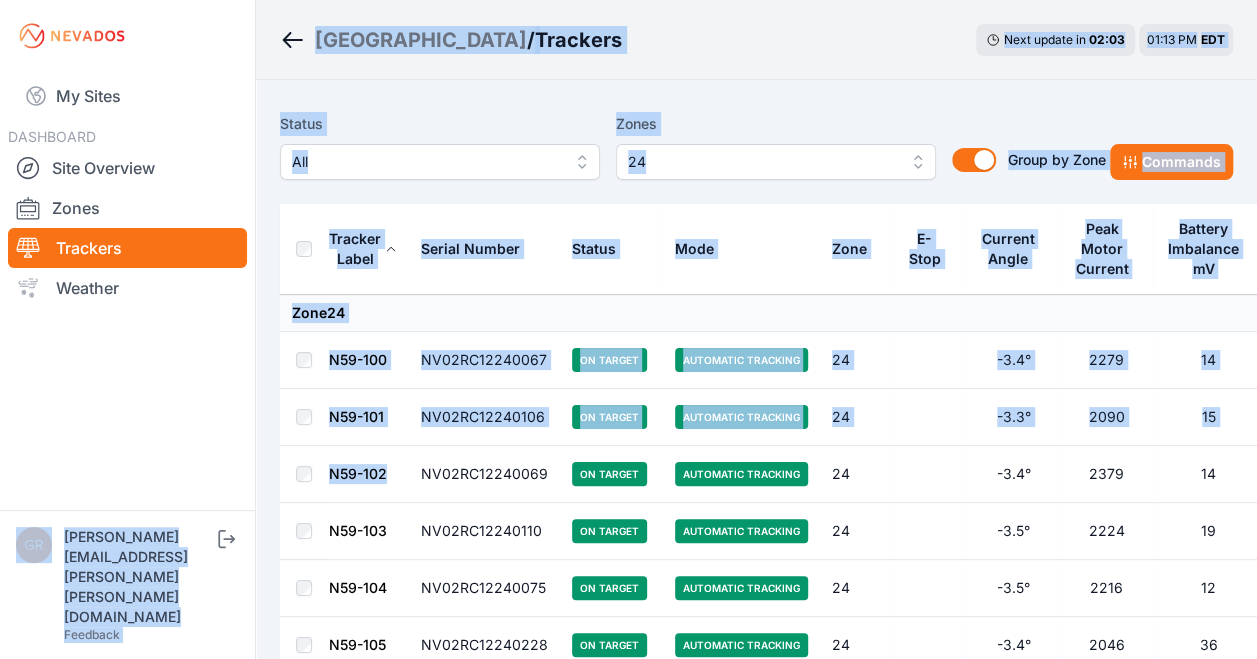 click on "NV02RC12240106" at bounding box center [484, 417] 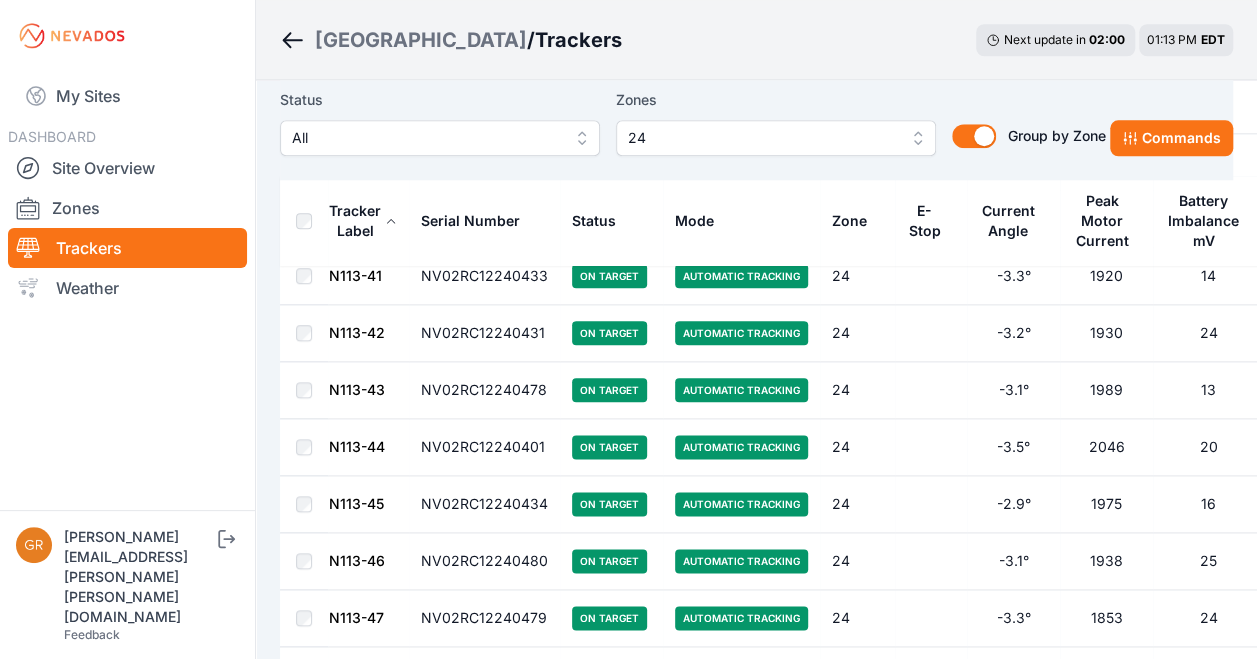 scroll, scrollTop: 4974, scrollLeft: 0, axis: vertical 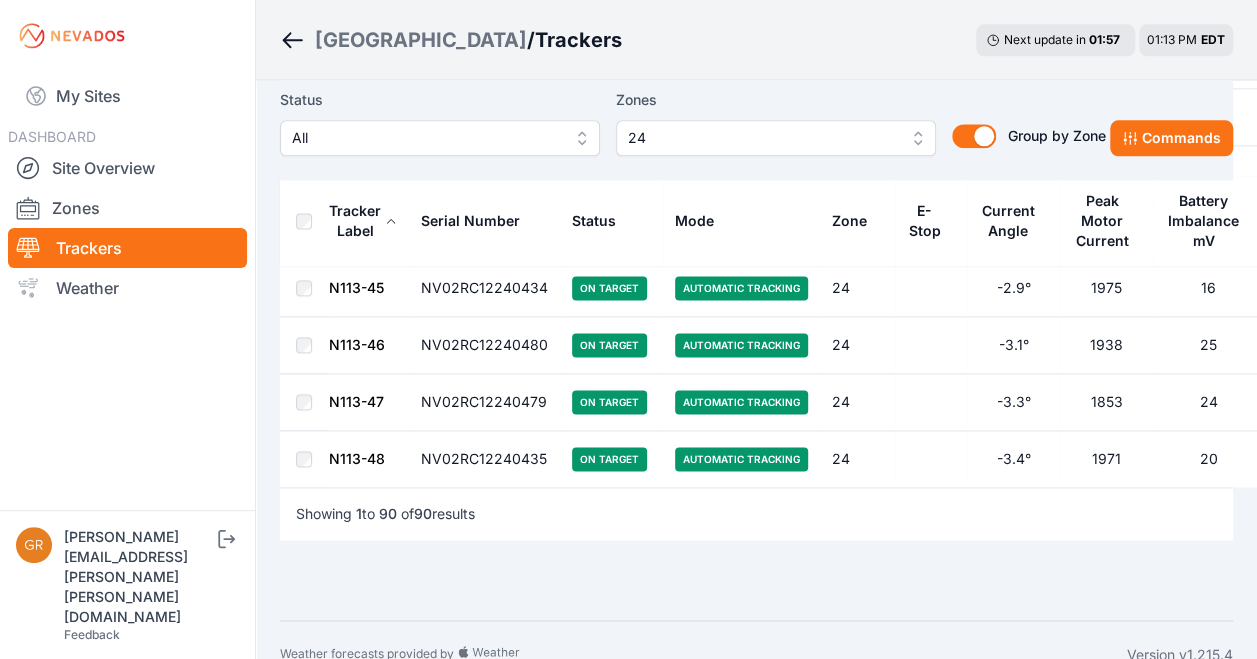 click on "24" at bounding box center [762, 138] 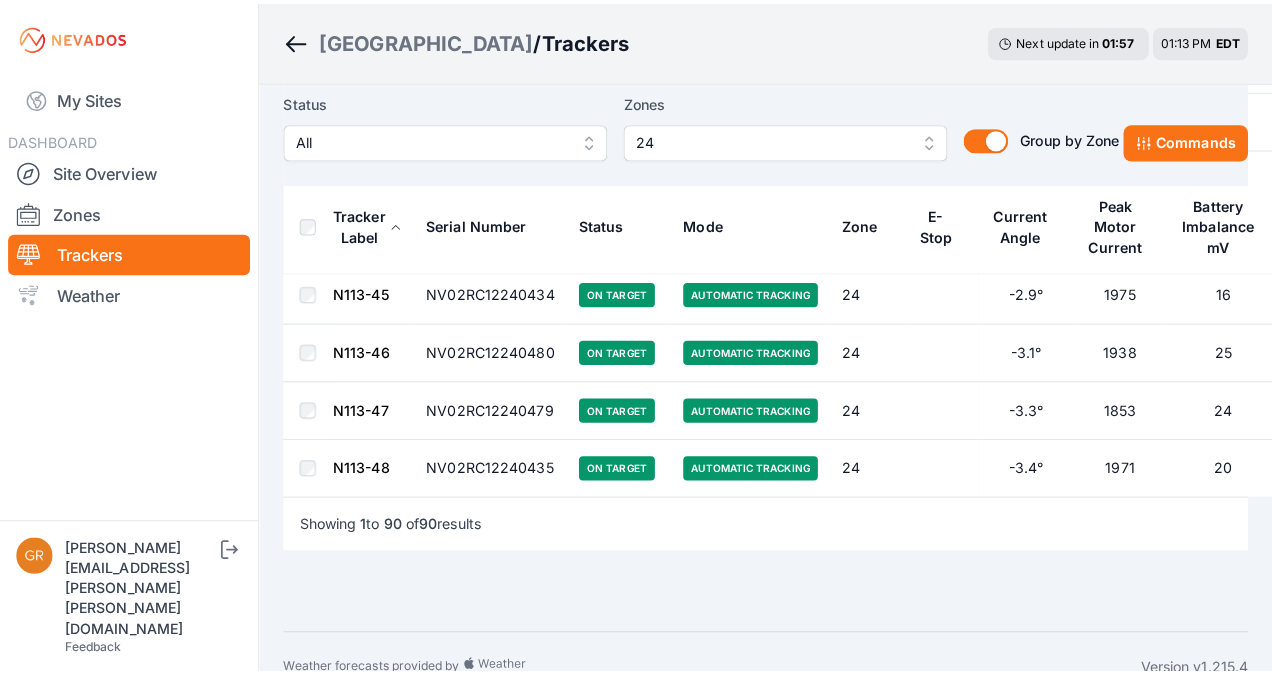 scroll, scrollTop: 4958, scrollLeft: 0, axis: vertical 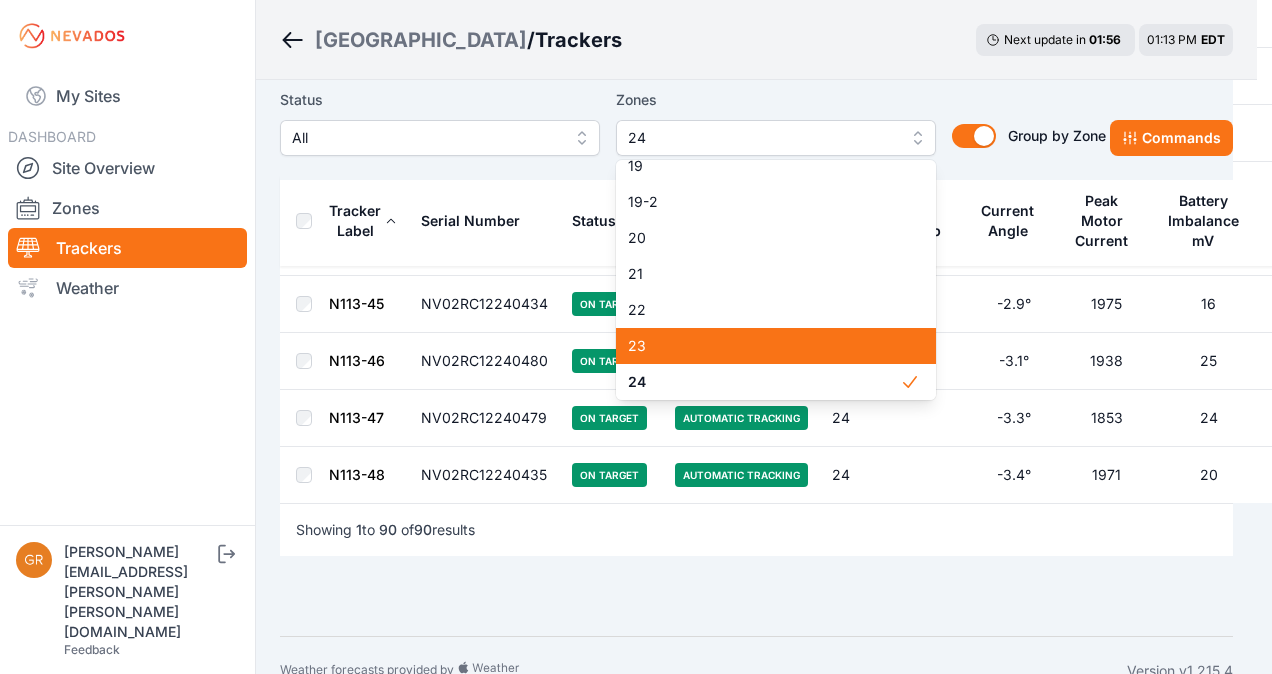 click on "23" at bounding box center [764, 346] 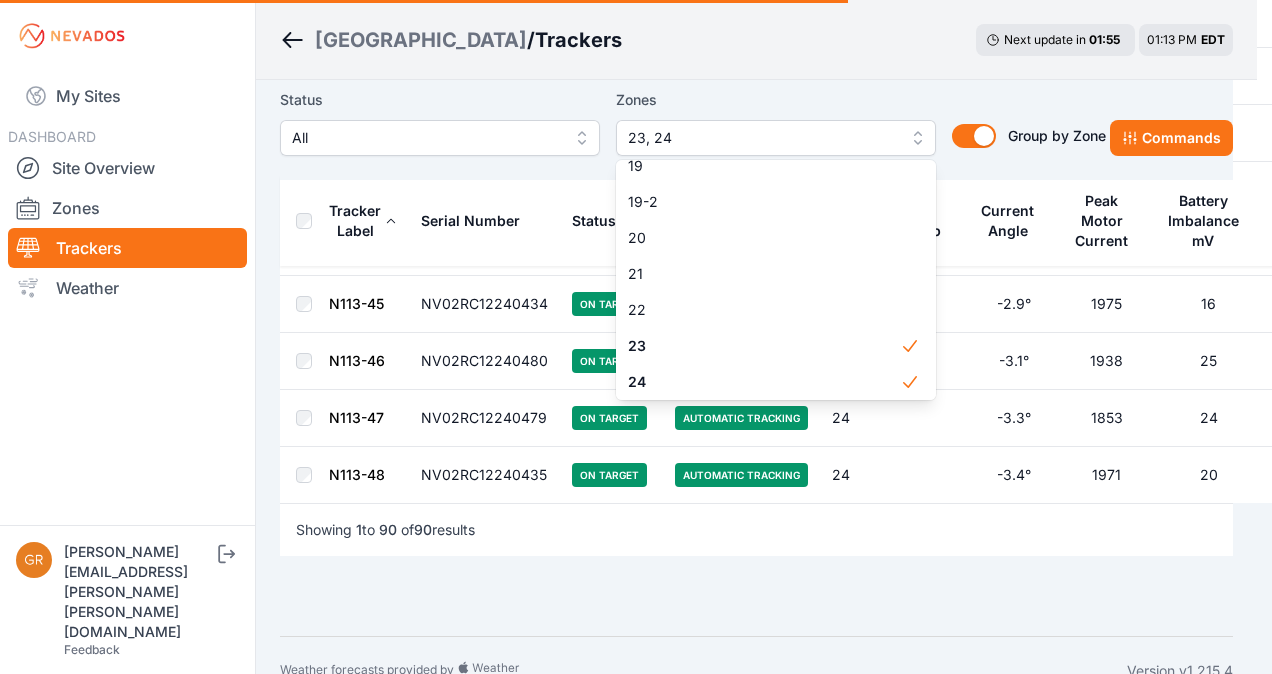 click on "[GEOGRAPHIC_DATA]  /  Trackers Next update in   01 : 55 01:13 PM EDT Status All Zones 23, 24 1 2 3 4 5 6 7 8 9 10 11 11-2 12 13 14 15 16 17 18 18-2 19 19-2 20 21 22 23 24 25 26 27 28 29 30 31 32 32-2 33 33-2 34 34-2 35 35-2 36 37 37-2 38 38-2 39 40 41 Group by Zone Group by Zone Commands Tracker Label Serial Number Status Mode Zone E-Stop Current Angle Peak Motor Current Battery Imbalance mV Pony Panel mV Zone  24 N59-100 NV02RC12240067 On Target Automatic Tracking 24 -3.4° 2279 14 26560 N59-101 NV02RC12240106 On Target Automatic Tracking 24 -3.3° 2090 15 26350 N59-102 NV02RC12240069 On Target Automatic Tracking 24 -3.4° 2379 14 26820 N59-103 NV02RC12240110 On Target Automatic Tracking 24 -3.5° 2224 19 26830 N59-104 NV02RC12240075 On Target Automatic Tracking 24 -3.5° 2216 12 28030 N59-105 NV02RC12240228 On Target Automatic Tracking 24 -3.4° 2046 36 28060 N59-106 NV02RC12240108 On Target Automatic Tracking 24 -3.4° 2287 26 28170 N59-107 NV02RC12240109 On Target Automatic Tracking 24 -3.4° 2092 25 27000 0" at bounding box center (628, -2127) 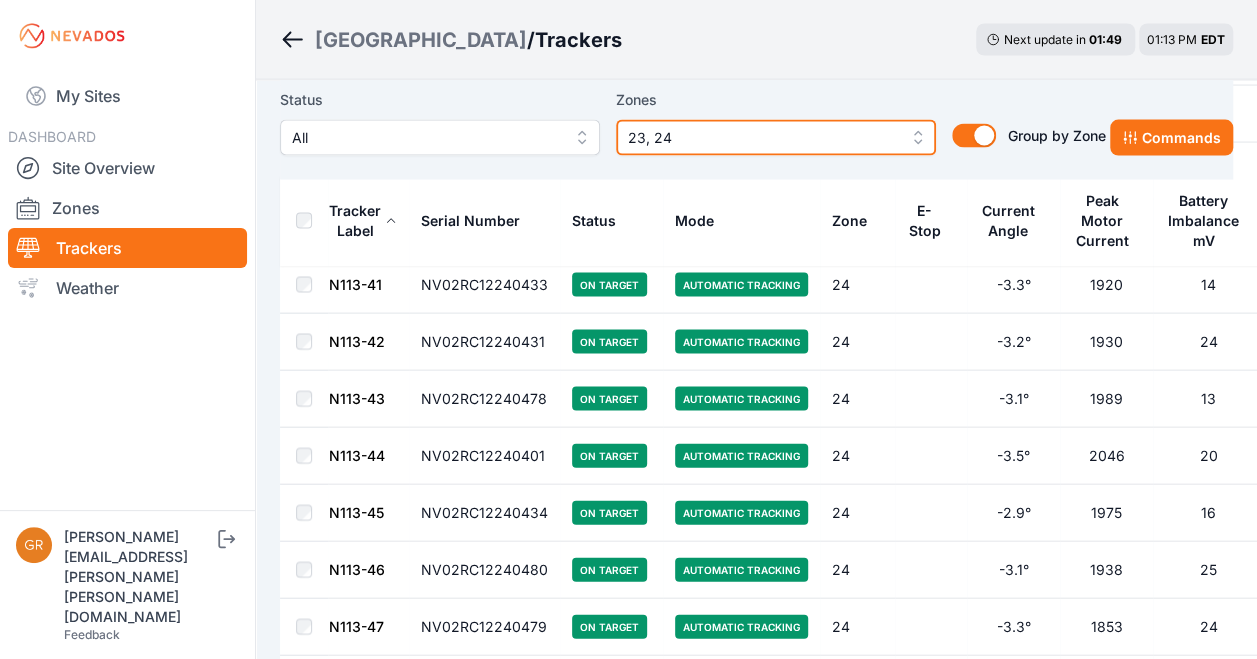 scroll, scrollTop: 9657, scrollLeft: 0, axis: vertical 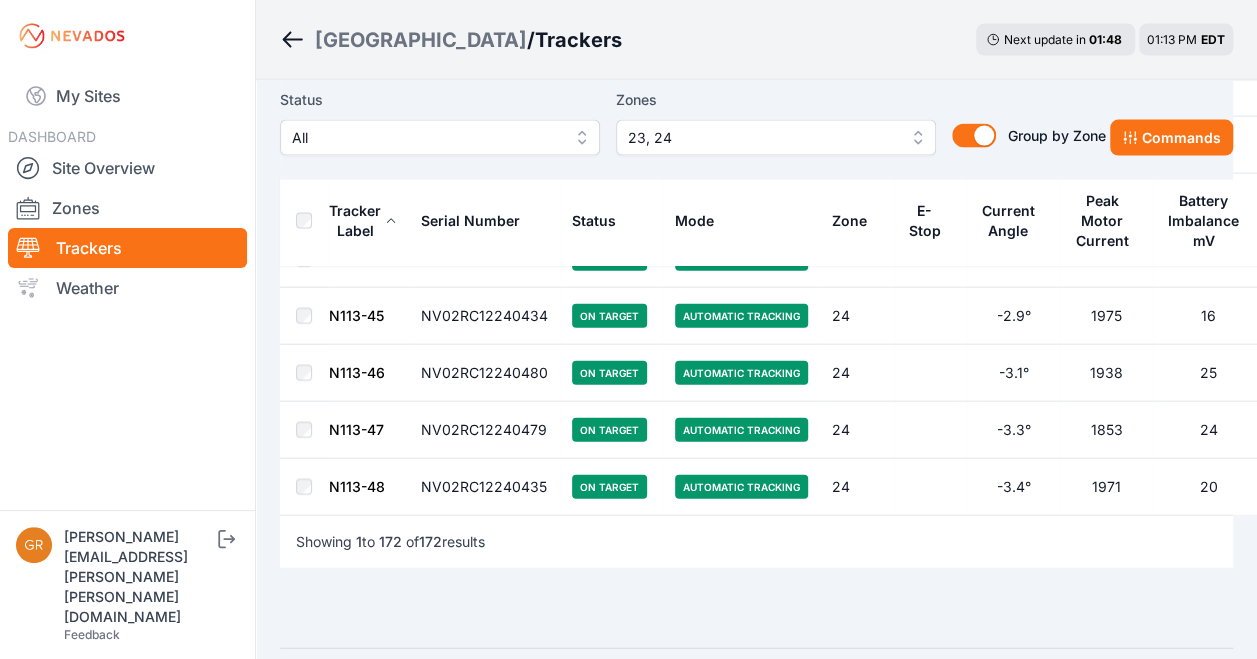 click on "23, 24" at bounding box center [762, 138] 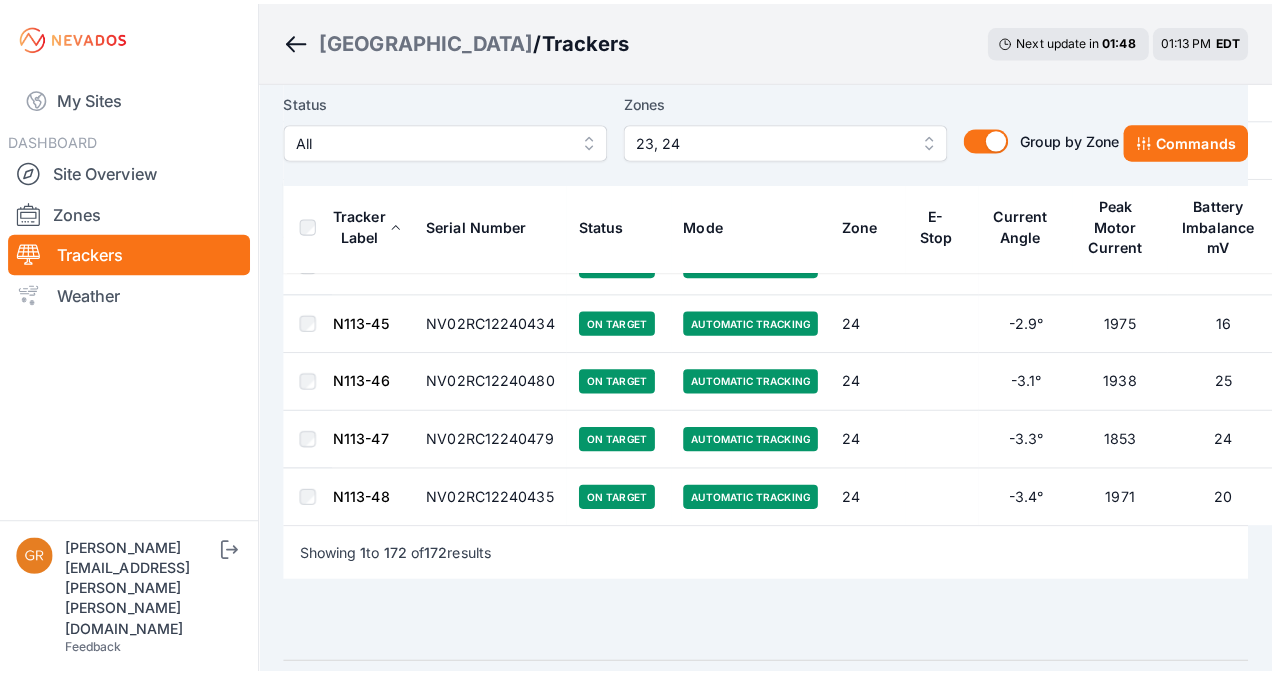 scroll, scrollTop: 9642, scrollLeft: 0, axis: vertical 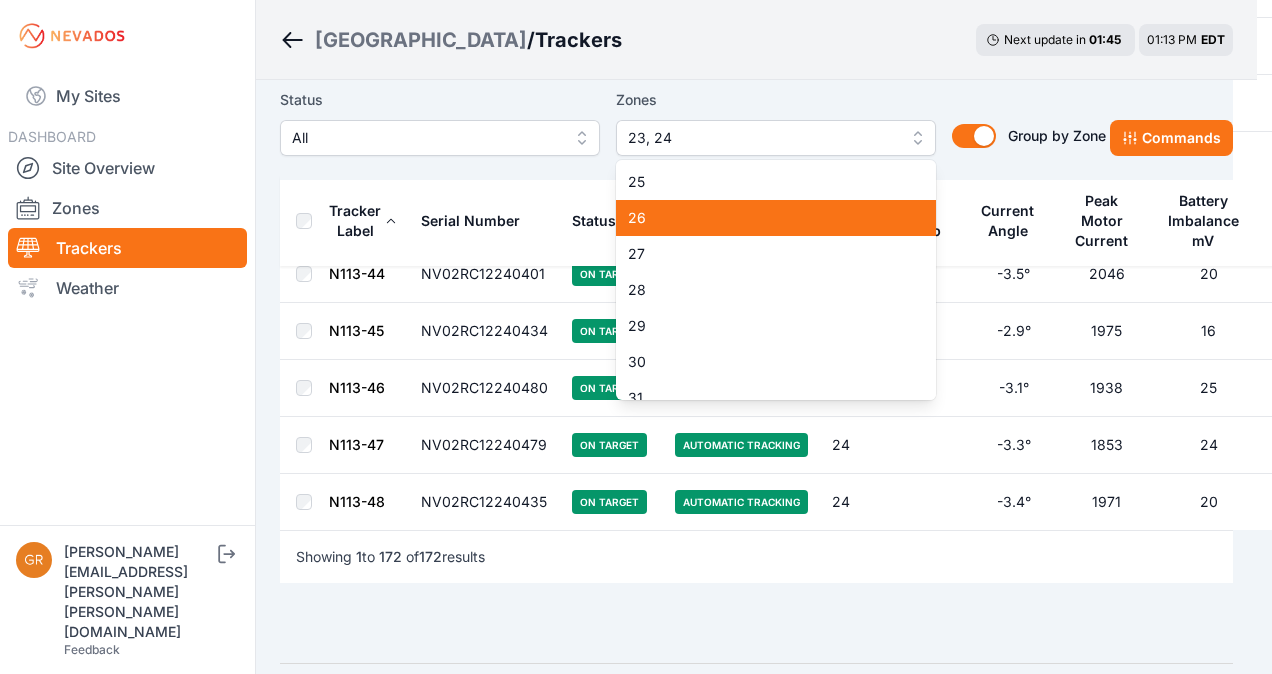 click on "26" at bounding box center [776, 218] 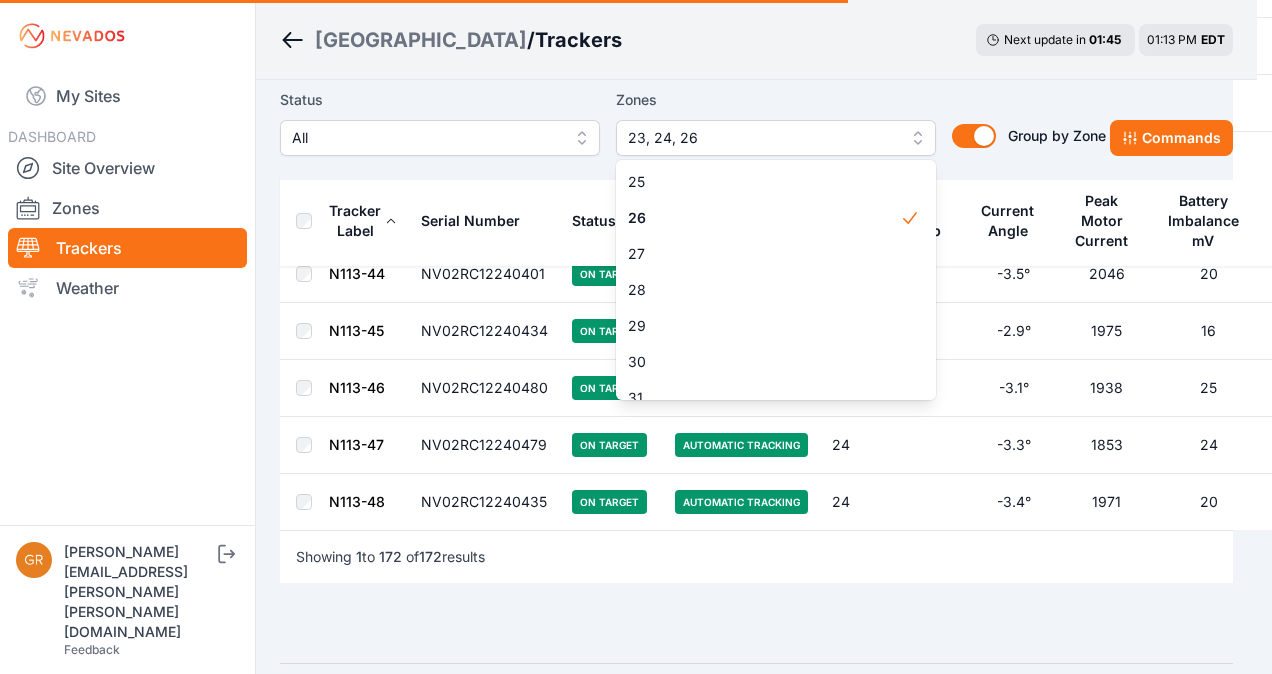 click on "[GEOGRAPHIC_DATA]  /  Trackers Next update in   01 : 45 01:13 PM EDT Status All Zones 23, 24, 26 1 2 3 4 5 6 7 8 9 10 11 11-2 12 13 14 15 16 17 18 18-2 19 19-2 20 21 22 23 24 25 26 27 28 29 30 31 32 32-2 33 33-2 34 34-2 35 35-2 36 37 37-2 38 38-2 39 40 41 Group by Zone Group by Zone Commands Tracker Label Serial Number Status Mode Zone E-Stop Current Angle Peak Motor Current Battery Imbalance mV Pony Panel mV Zone  23 N60-41 NV02RC12240537 On Target Automatic Tracking 23 -3.3° 2094 17 26890 N60-42 NV02RC12240558 On Target Automatic Tracking 23 -3.4° 2574 13 26970 N60-43 NV02RC12240536 On Target Automatic Tracking 23 -3.4° 2306 20 27670 N60-44 NV02RC12240543 On Target Automatic Tracking 23 -3.3° 2263 16 27870 N60-45 NV02RC12240559 On Target Automatic Tracking 23 -3.3° 2265 32 28080 N60-46 NV02RC12240541 On Target Automatic Tracking 23 -3.4° 2159 15 27850 N60-47 NV02RC12240539 On Target Automatic Tracking 23 -3.4° 2239 16 27470 N60-48 NV02RC12440642 On Target Automatic Tracking 23 -3.1° 2176 15 27790 23 18" at bounding box center (628, -4455) 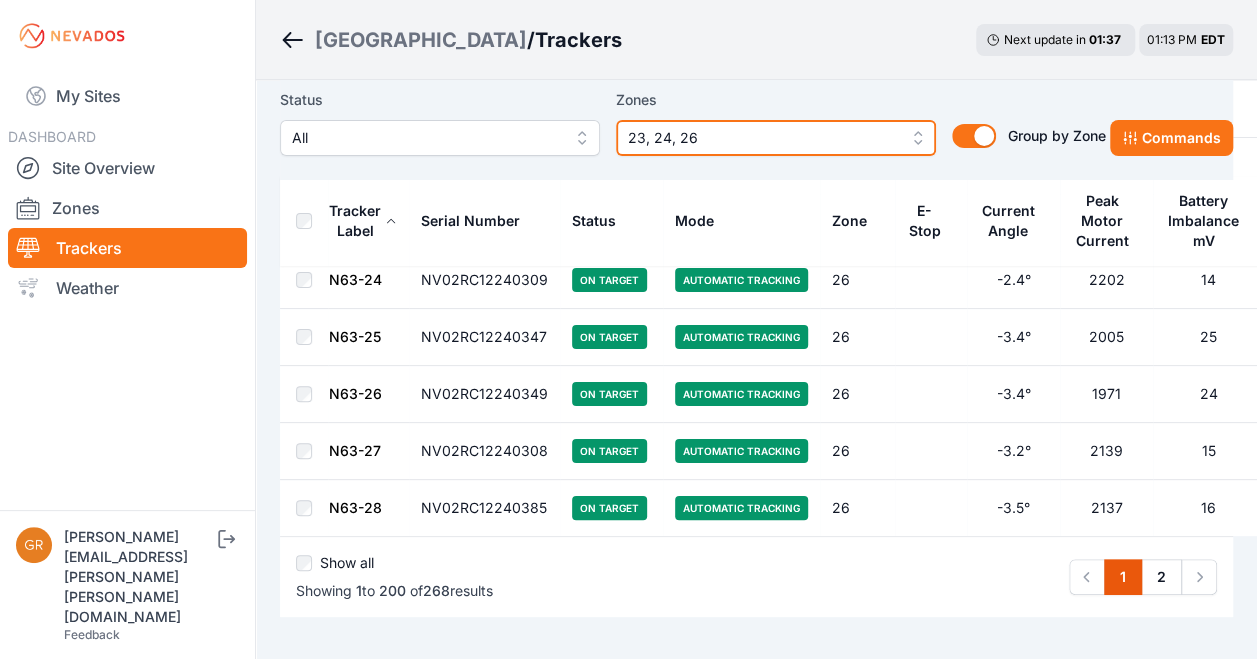 scroll, scrollTop: 11308, scrollLeft: 0, axis: vertical 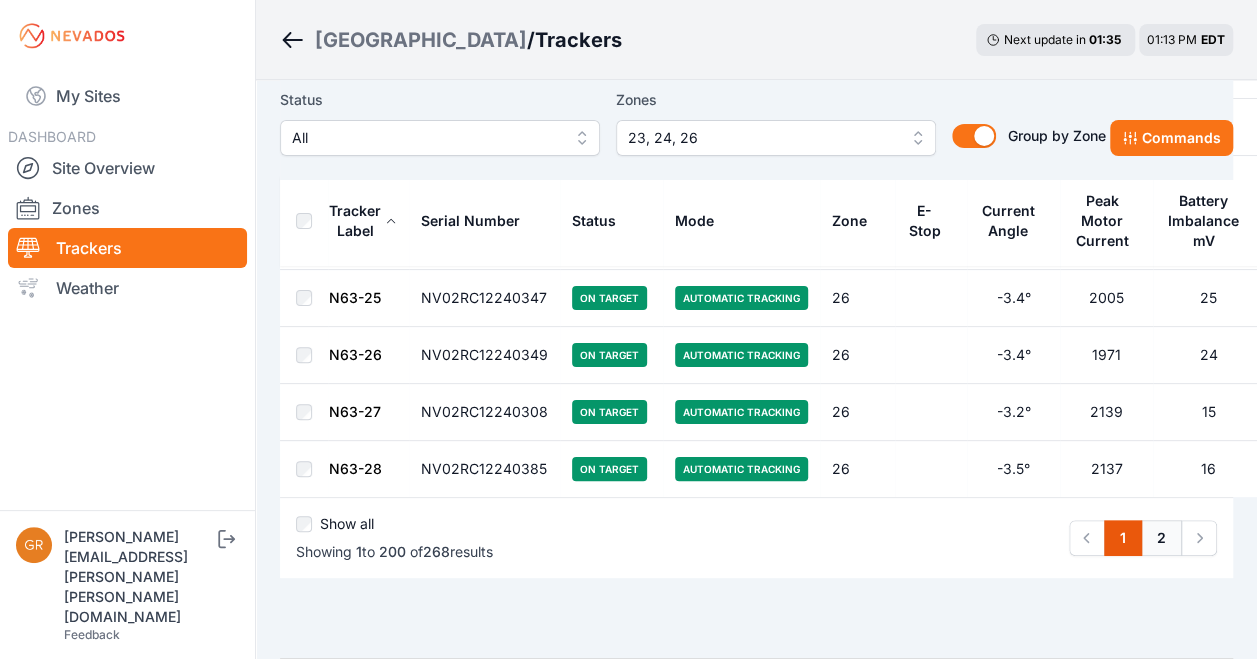 click on "2" at bounding box center (1161, 538) 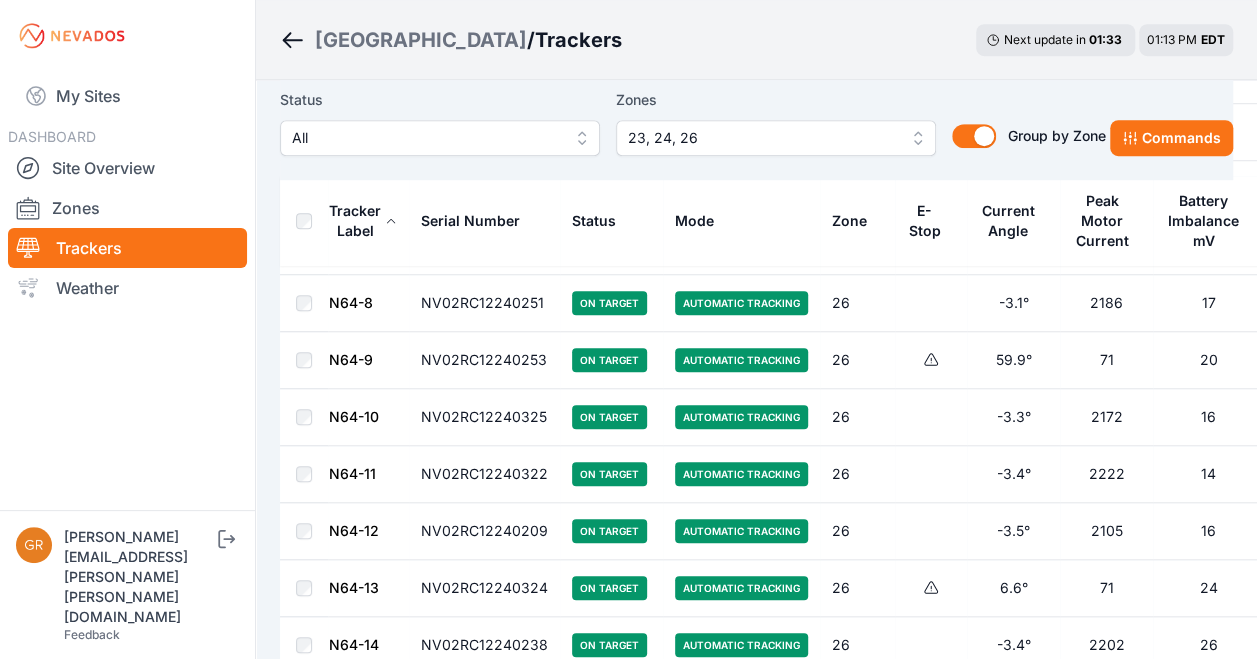 scroll, scrollTop: 574, scrollLeft: 0, axis: vertical 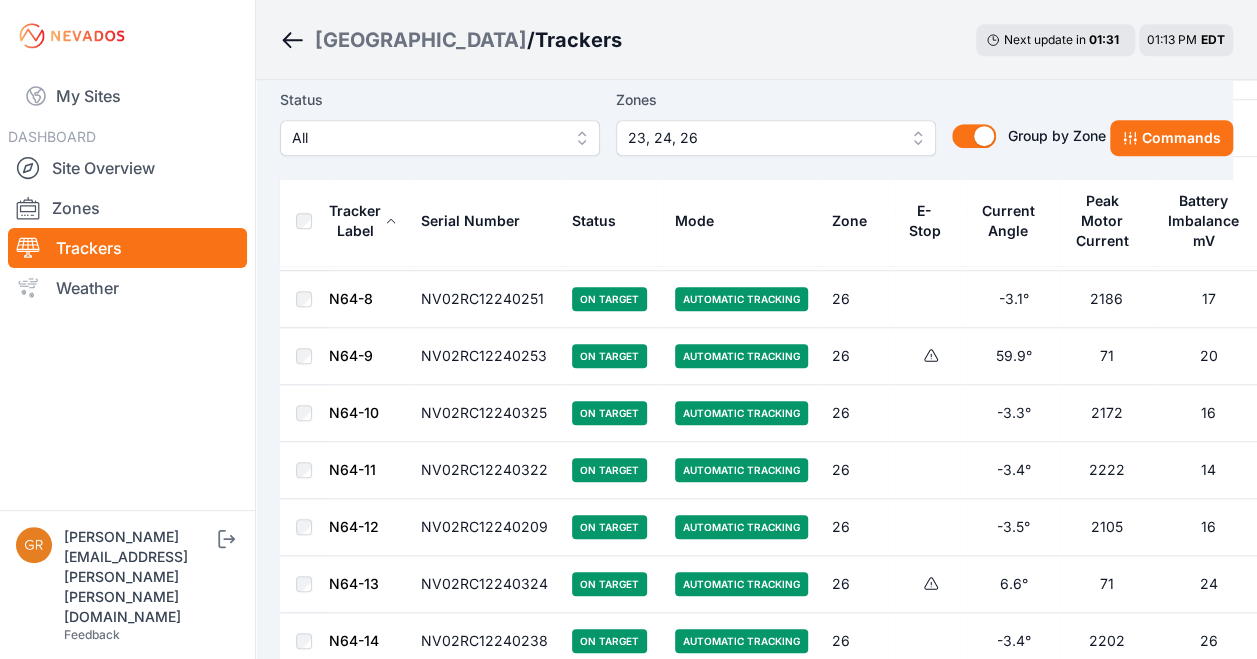 click on "N64-9" at bounding box center (351, 355) 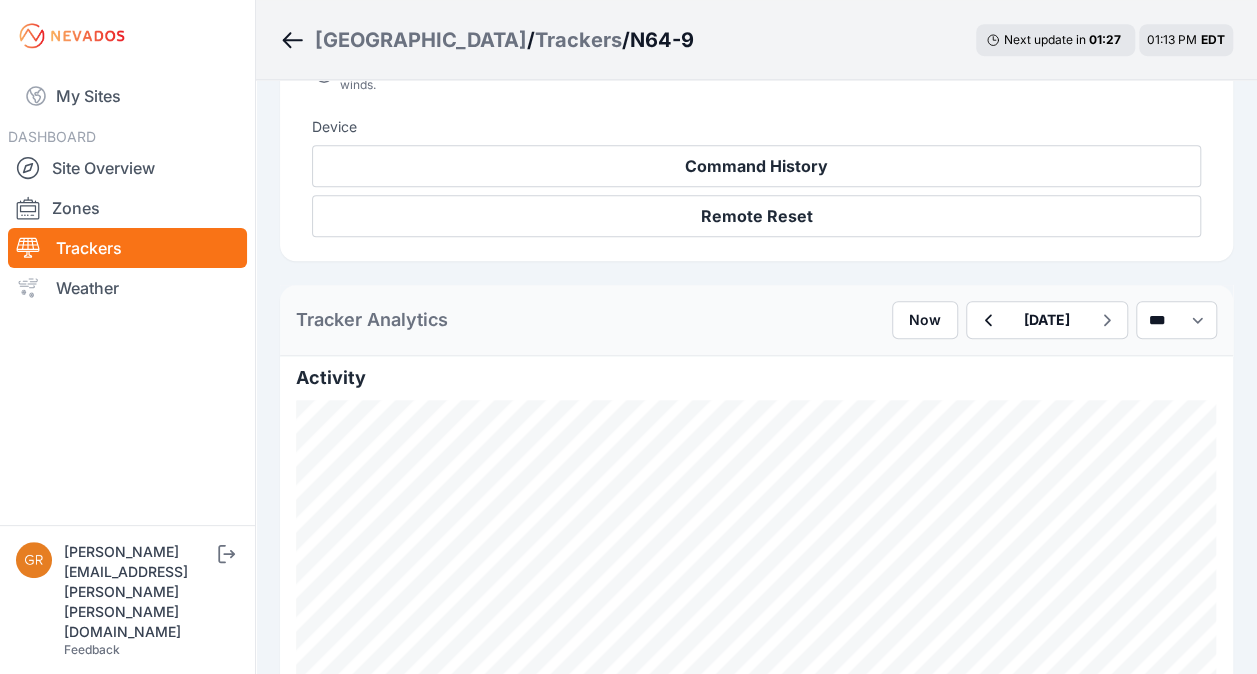 scroll, scrollTop: 743, scrollLeft: 0, axis: vertical 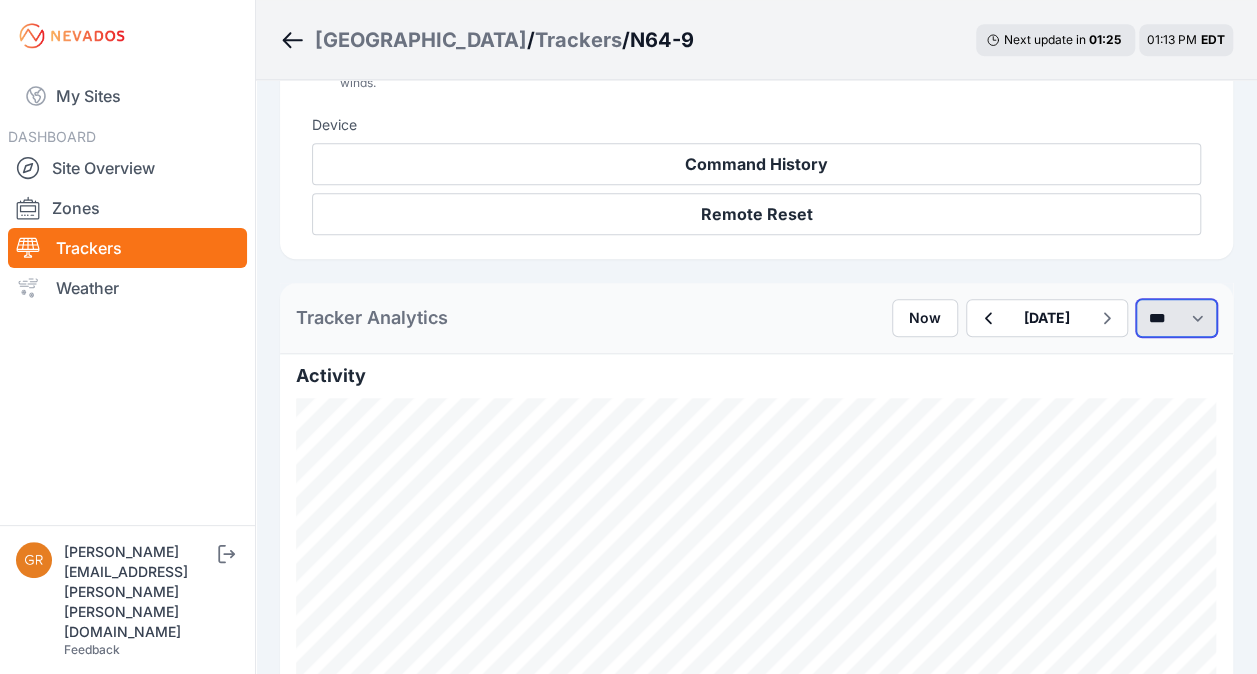 click on "*** **** *****" at bounding box center (1176, 318) 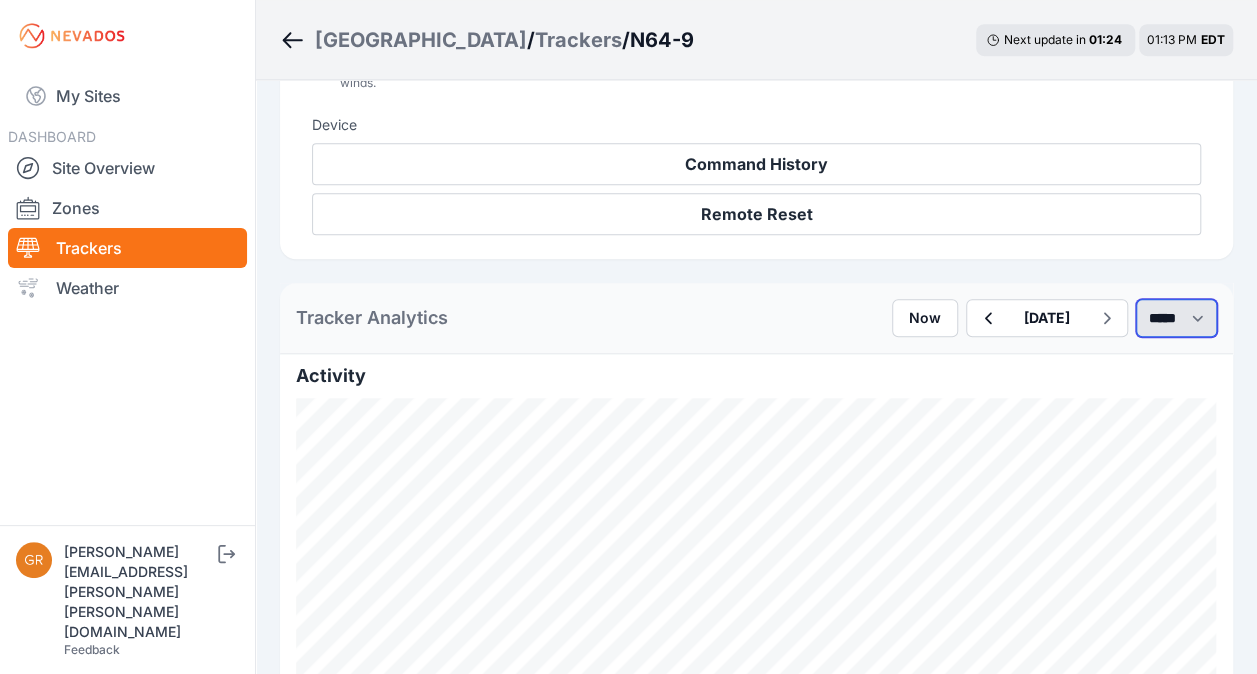 click on "*** **** *****" at bounding box center [1176, 318] 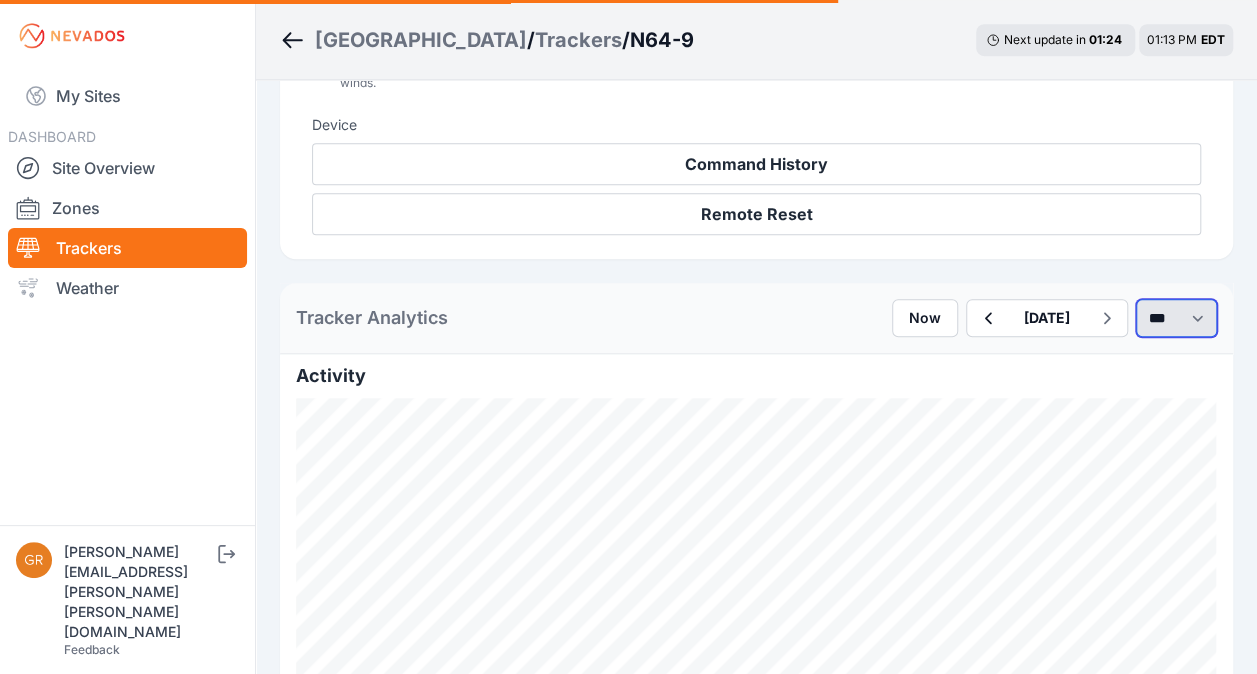 select on "*******" 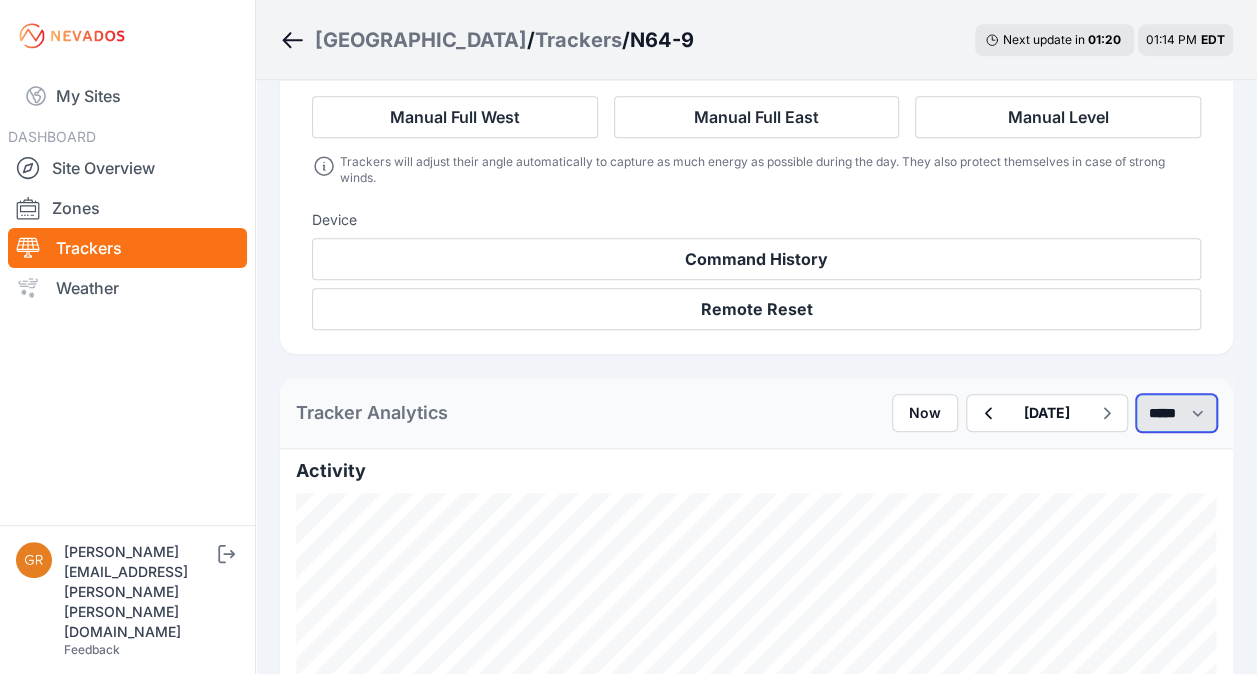scroll, scrollTop: 743, scrollLeft: 0, axis: vertical 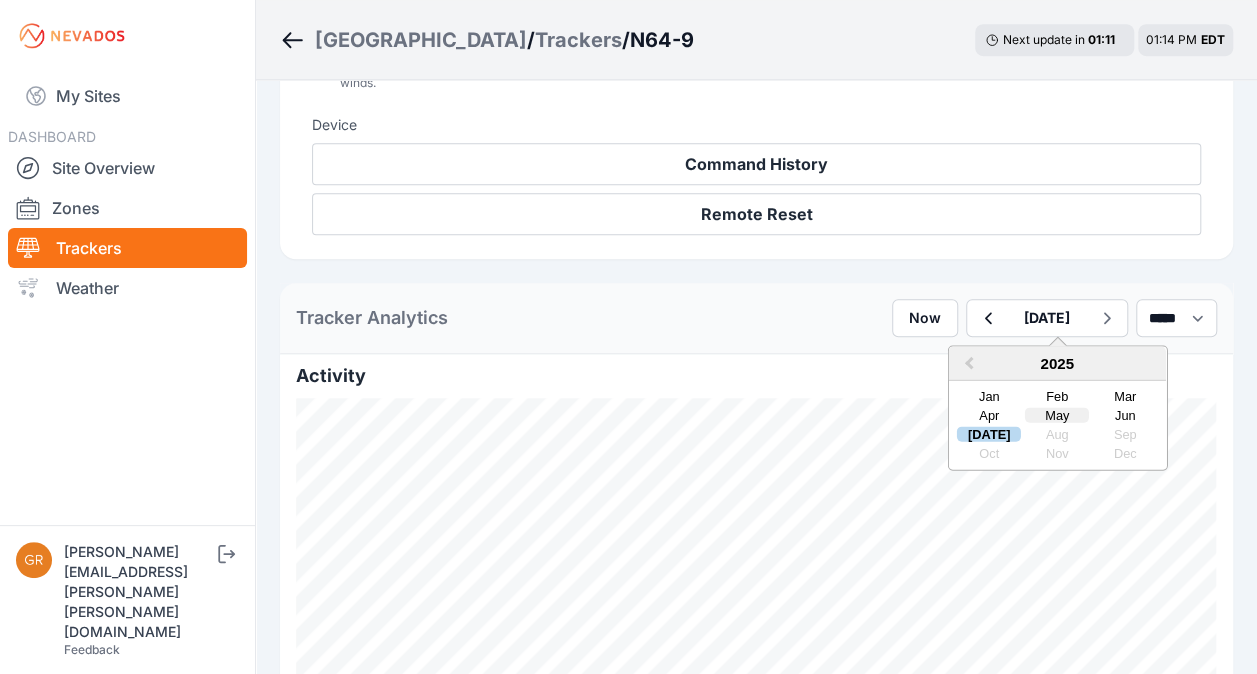 click on "May" at bounding box center [1057, 415] 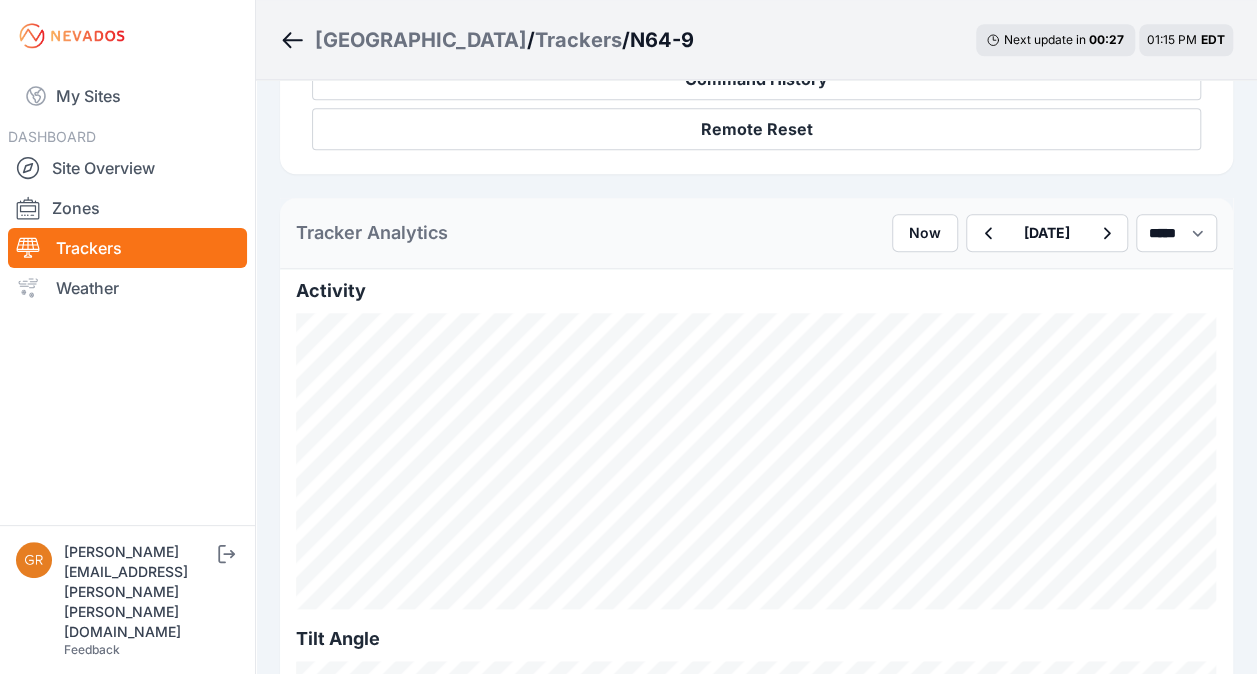 scroll, scrollTop: 827, scrollLeft: 0, axis: vertical 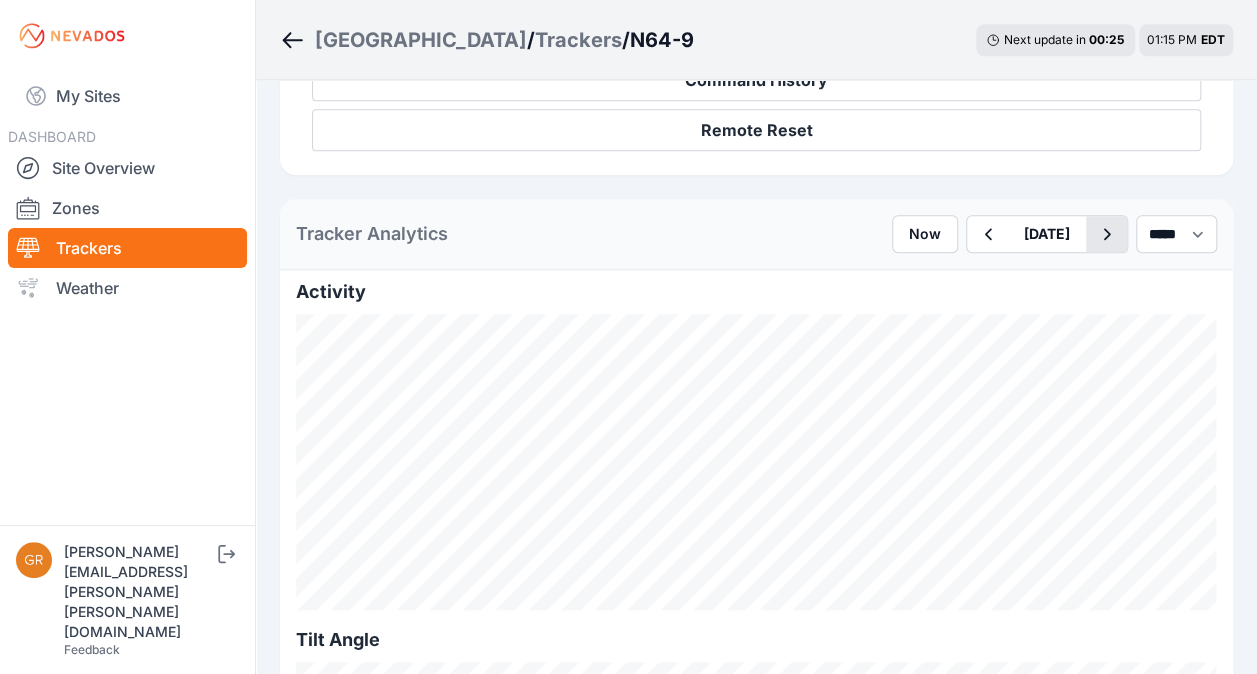 click 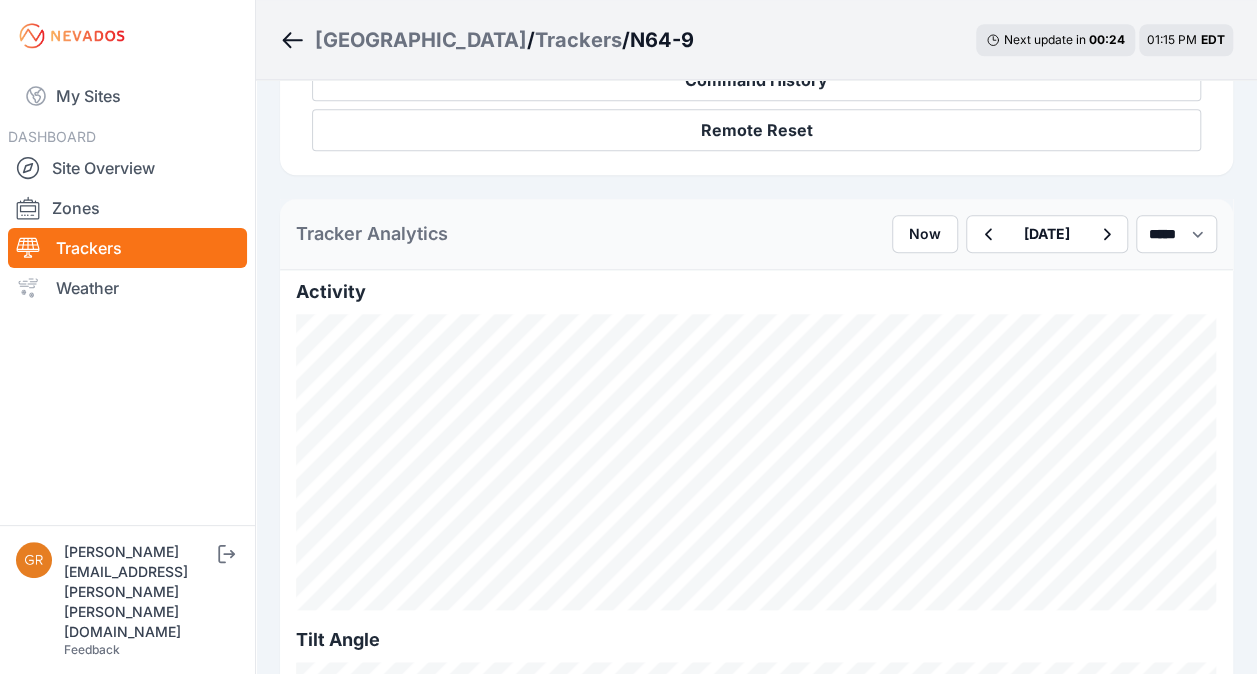 click 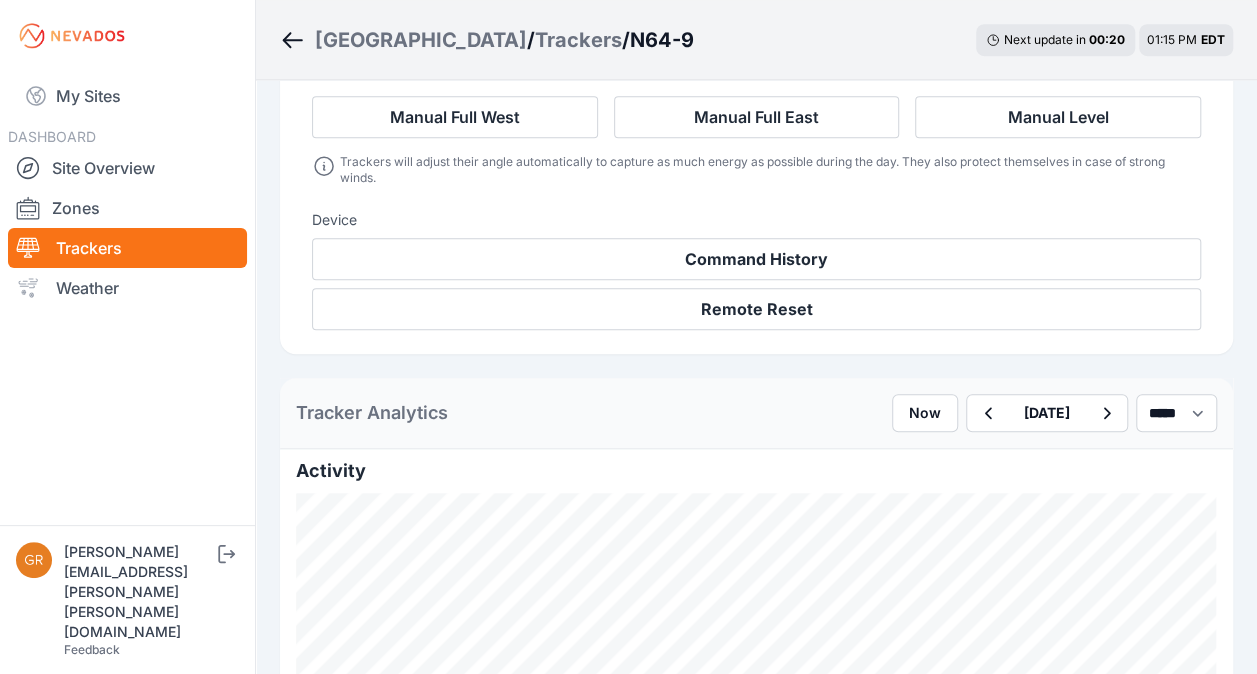 scroll, scrollTop: 827, scrollLeft: 0, axis: vertical 